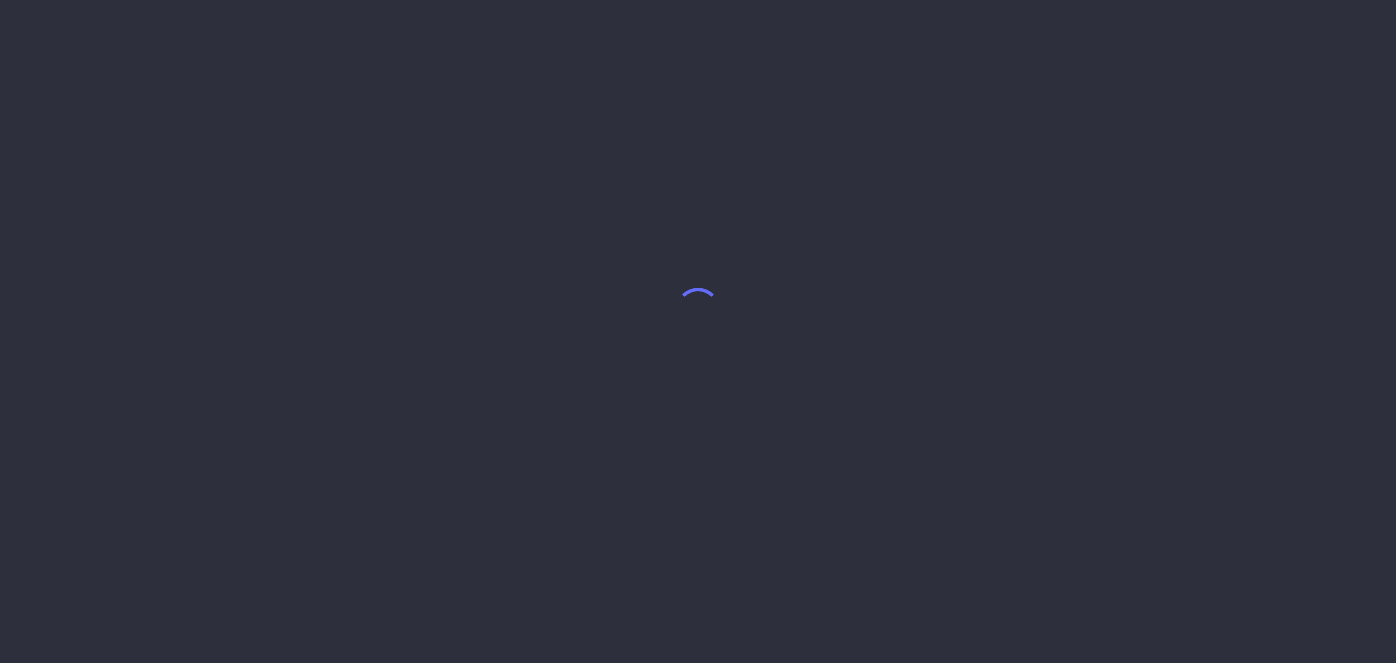 scroll, scrollTop: 0, scrollLeft: 0, axis: both 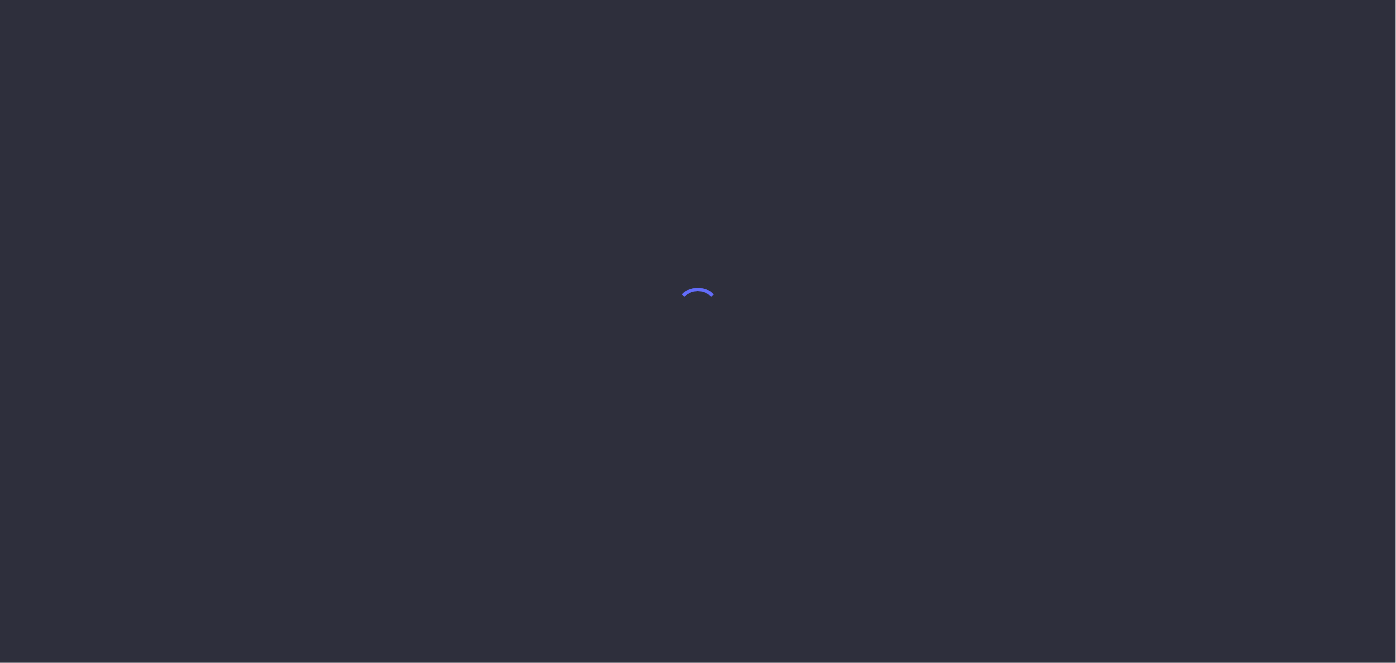 select on "7" 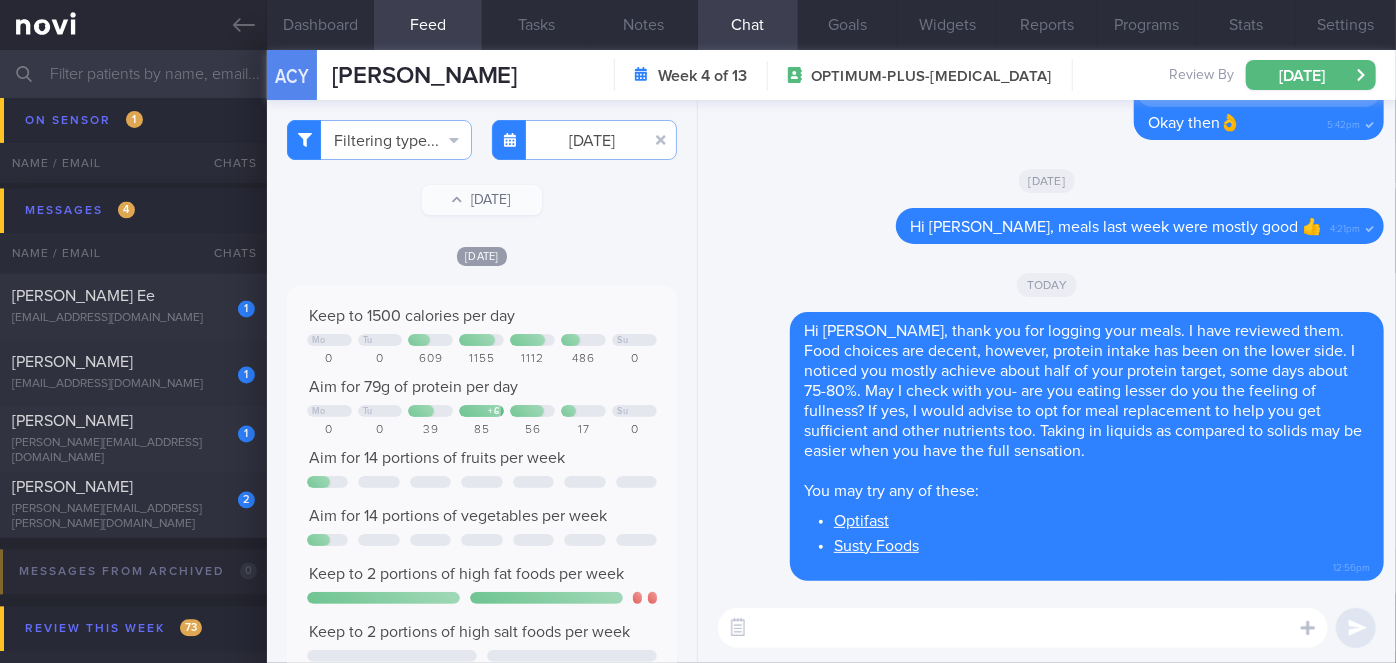 scroll, scrollTop: 5763, scrollLeft: 0, axis: vertical 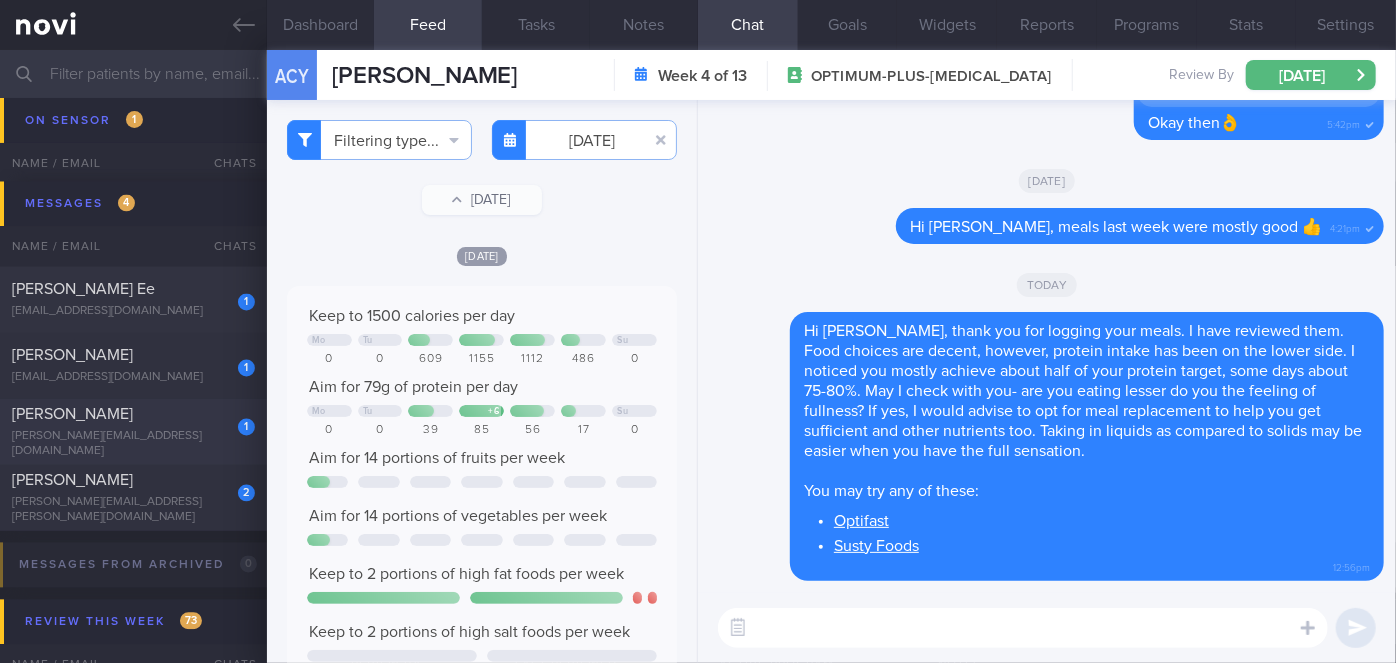 click on "1
[PERSON_NAME]
[PERSON_NAME][EMAIL_ADDRESS][DOMAIN_NAME]
[DATE]
OPTIMUM-PLUS-[MEDICAL_DATA]" 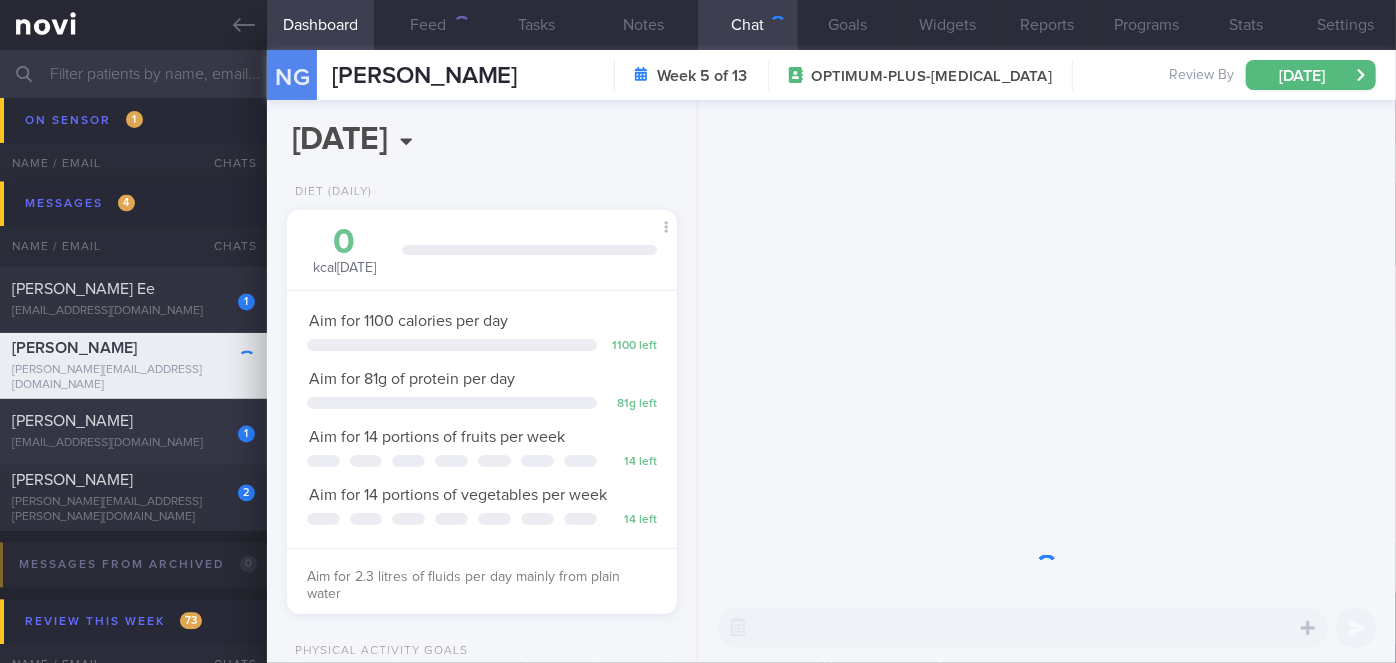 scroll, scrollTop: 999800, scrollLeft: 999658, axis: both 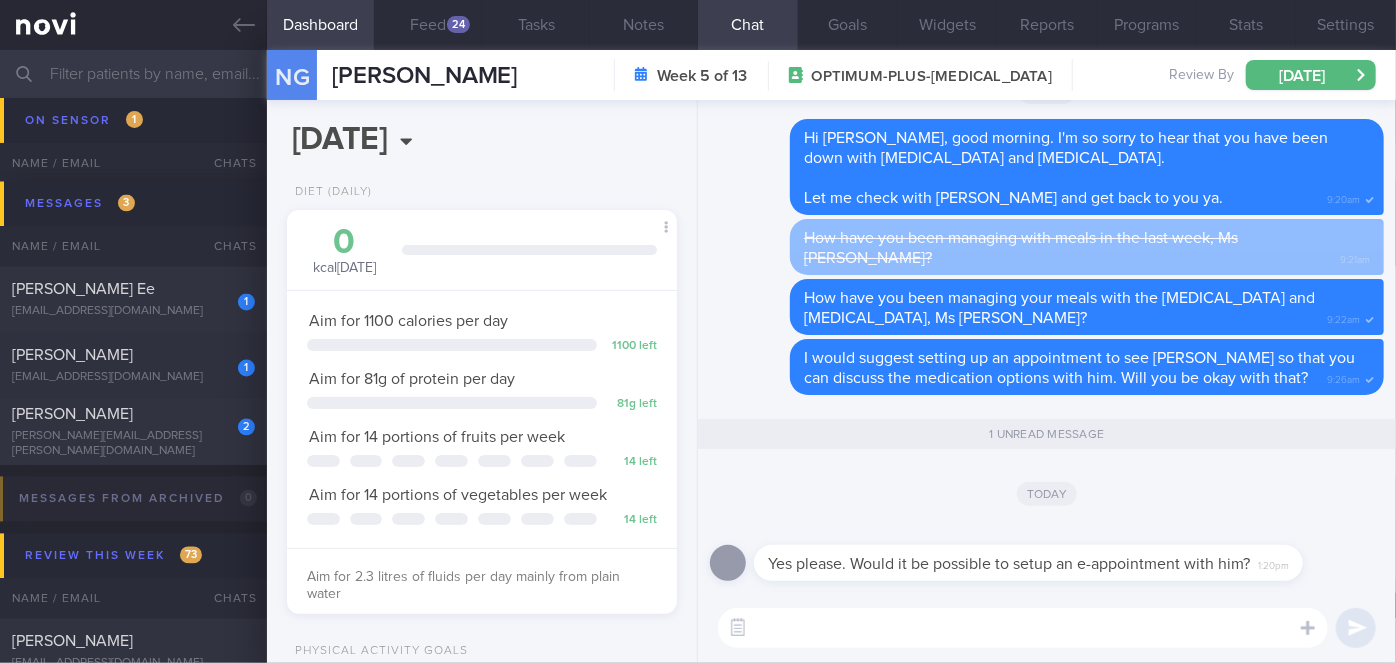 click at bounding box center [1023, 628] 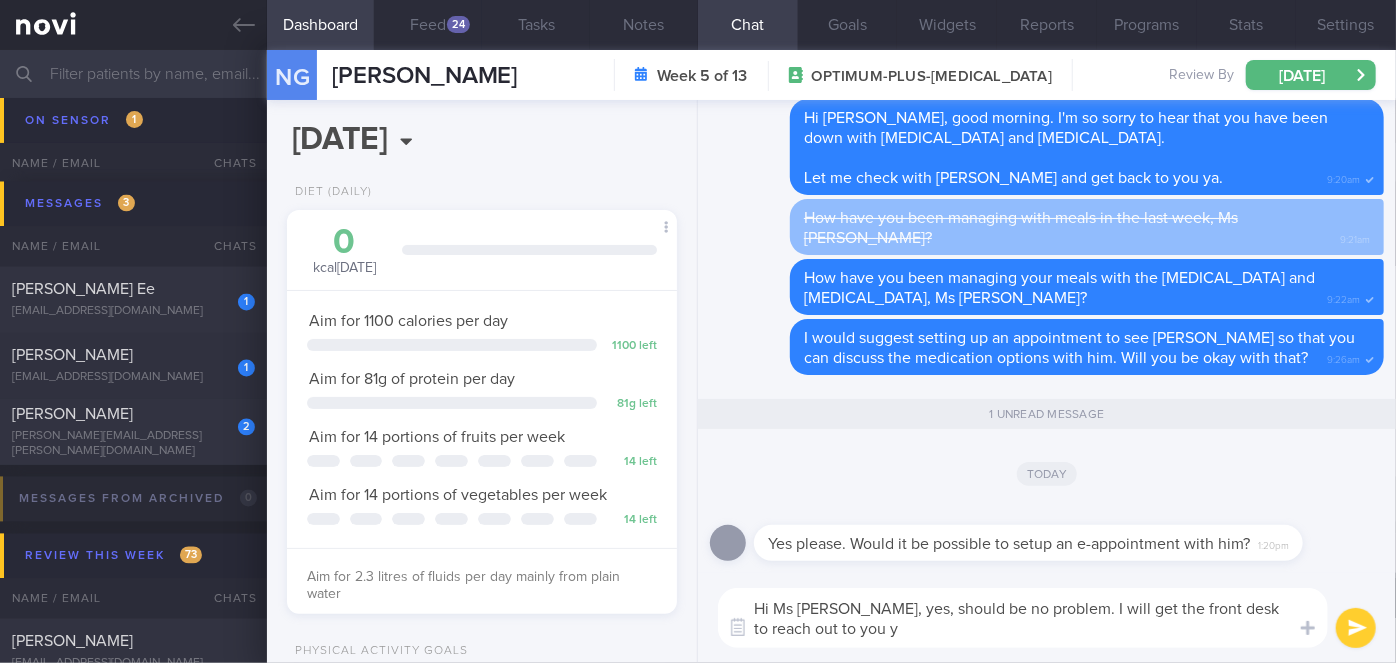 type on "Hi Ms [PERSON_NAME], yes, should be no problem. I will get the front desk to reach out to you ya" 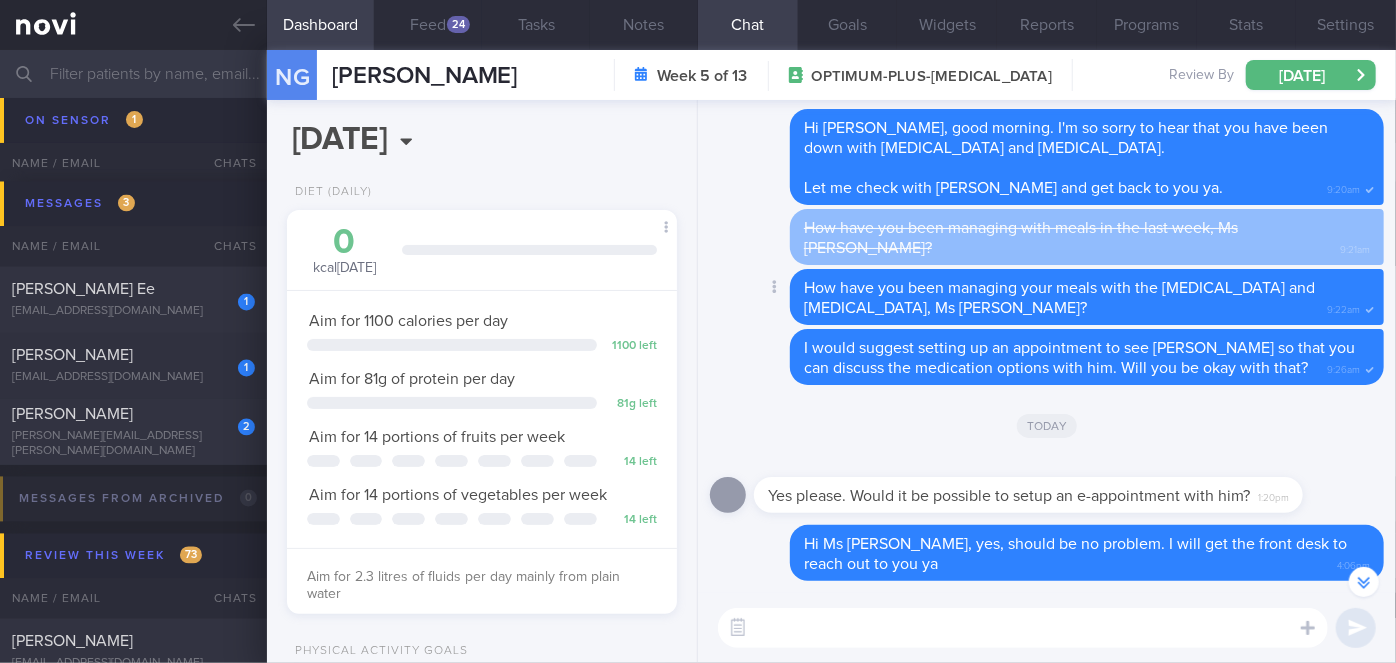scroll, scrollTop: -360, scrollLeft: 0, axis: vertical 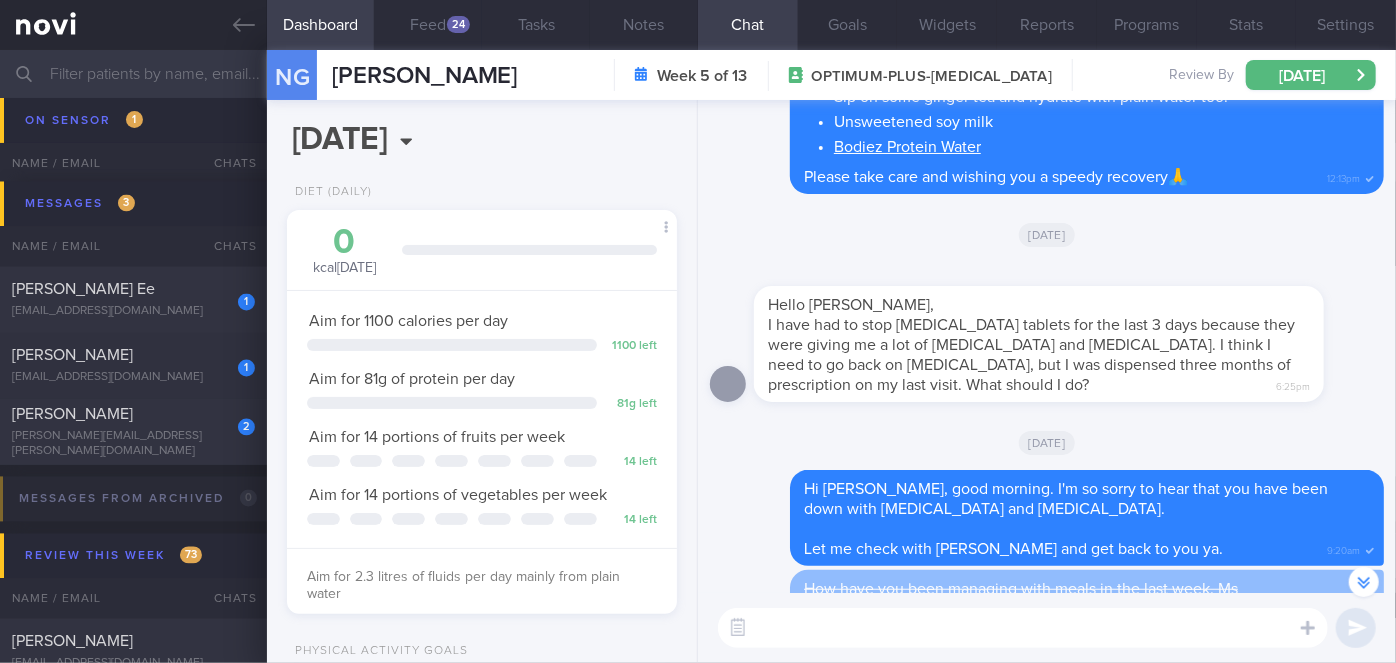 click on "Hello [PERSON_NAME], I have had to stop [MEDICAL_DATA] tablets for the last 3 days because they were giving me a lot of [MEDICAL_DATA] and [MEDICAL_DATA]. I think I need to go back on [MEDICAL_DATA], but I was dispensed three months of prescription on my last visit. What should I do?
6:25pm" at bounding box center (1039, 344) 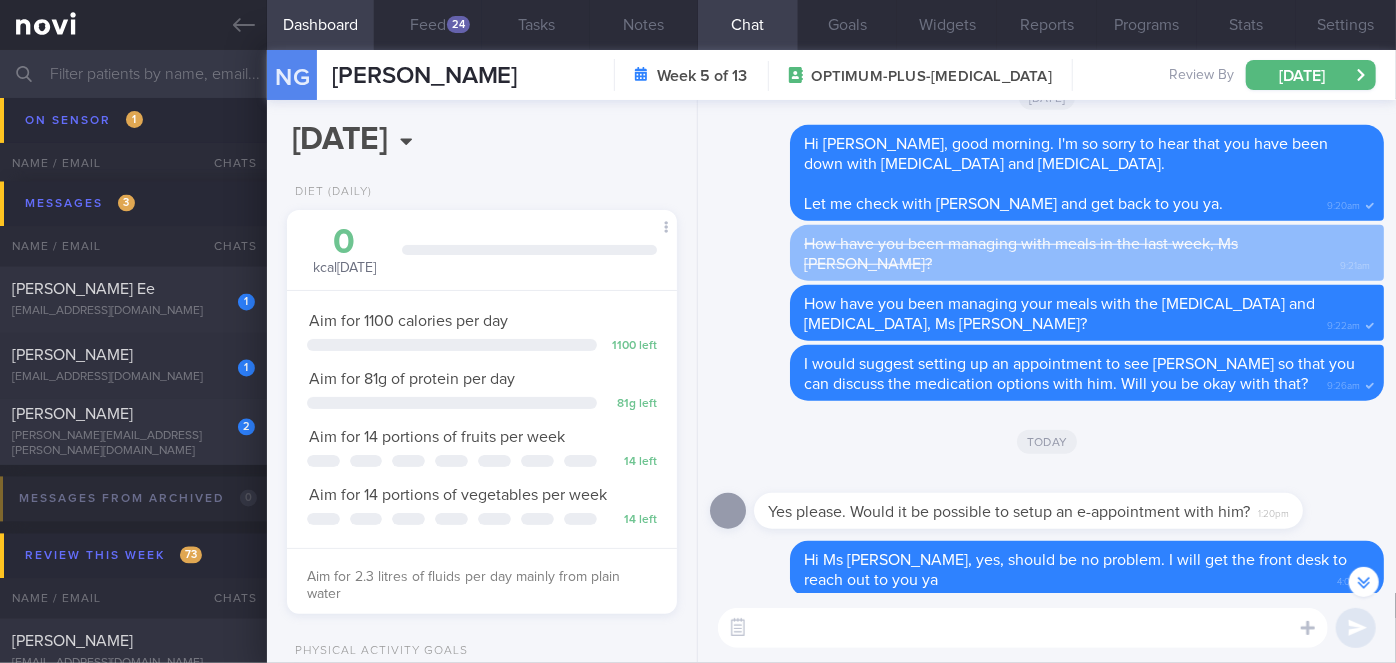 scroll, scrollTop: 0, scrollLeft: 0, axis: both 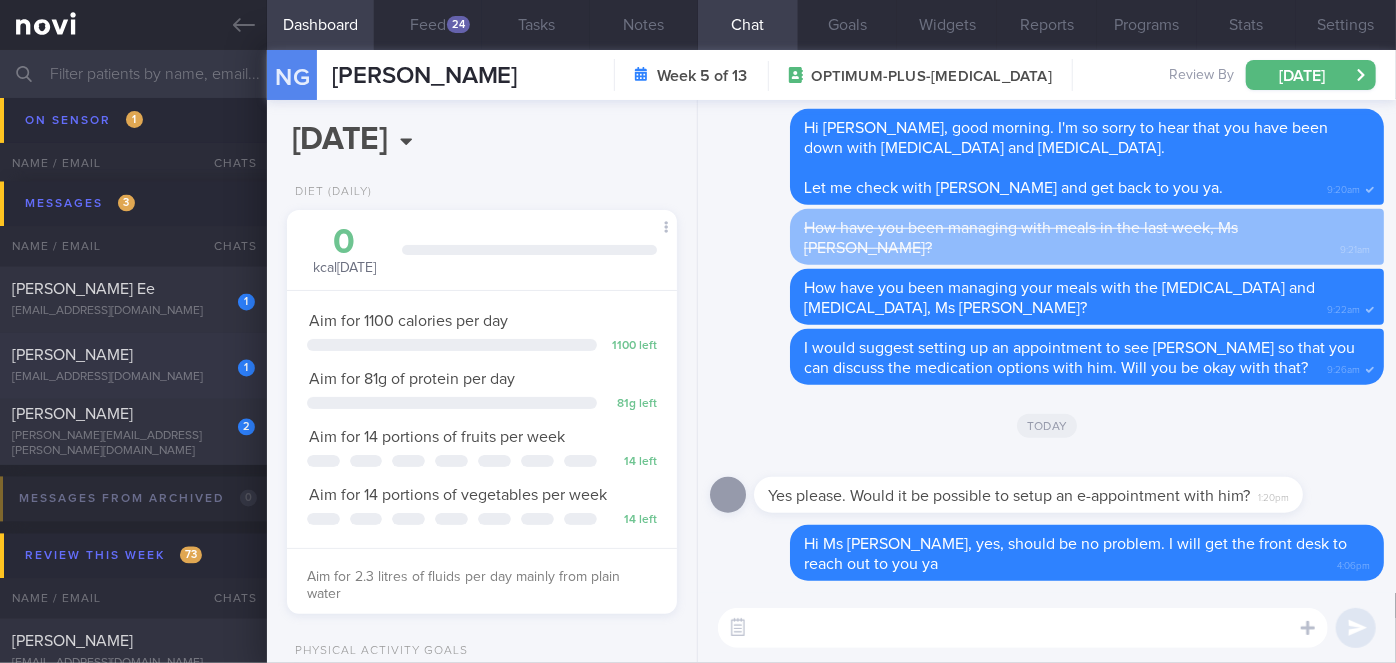 click on "1" at bounding box center [233, 361] 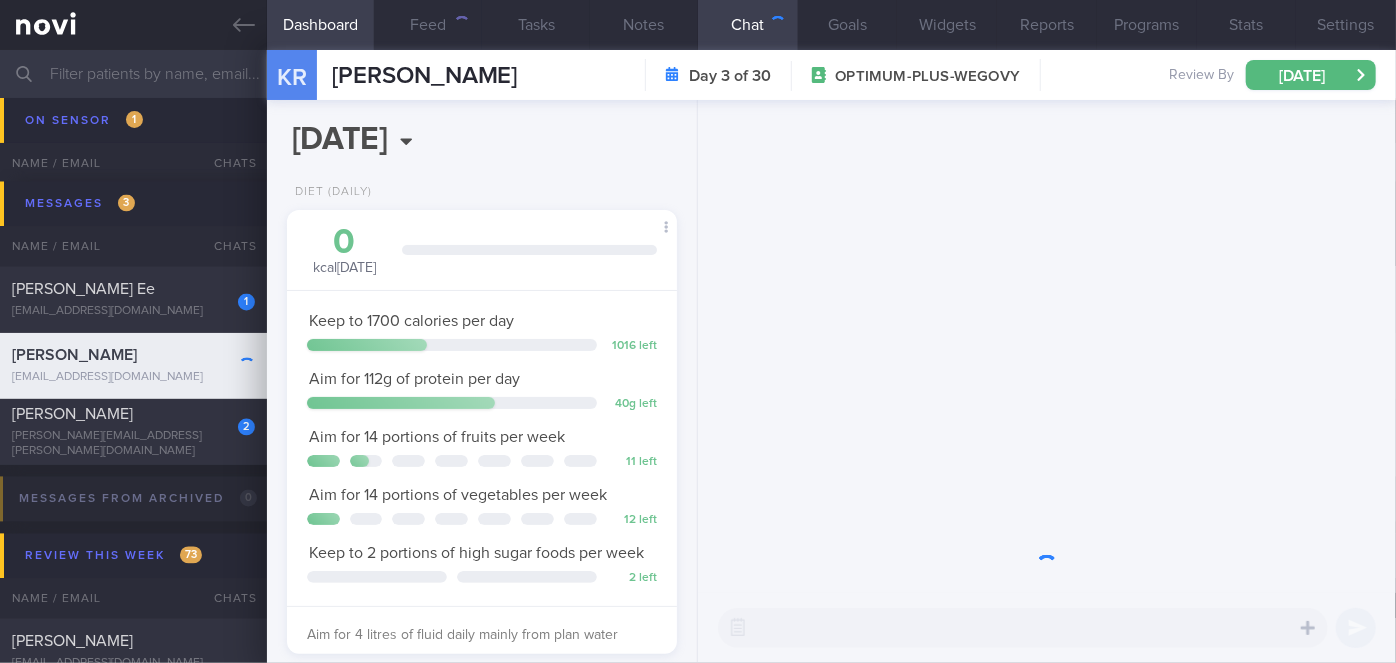 scroll, scrollTop: 999829, scrollLeft: 999658, axis: both 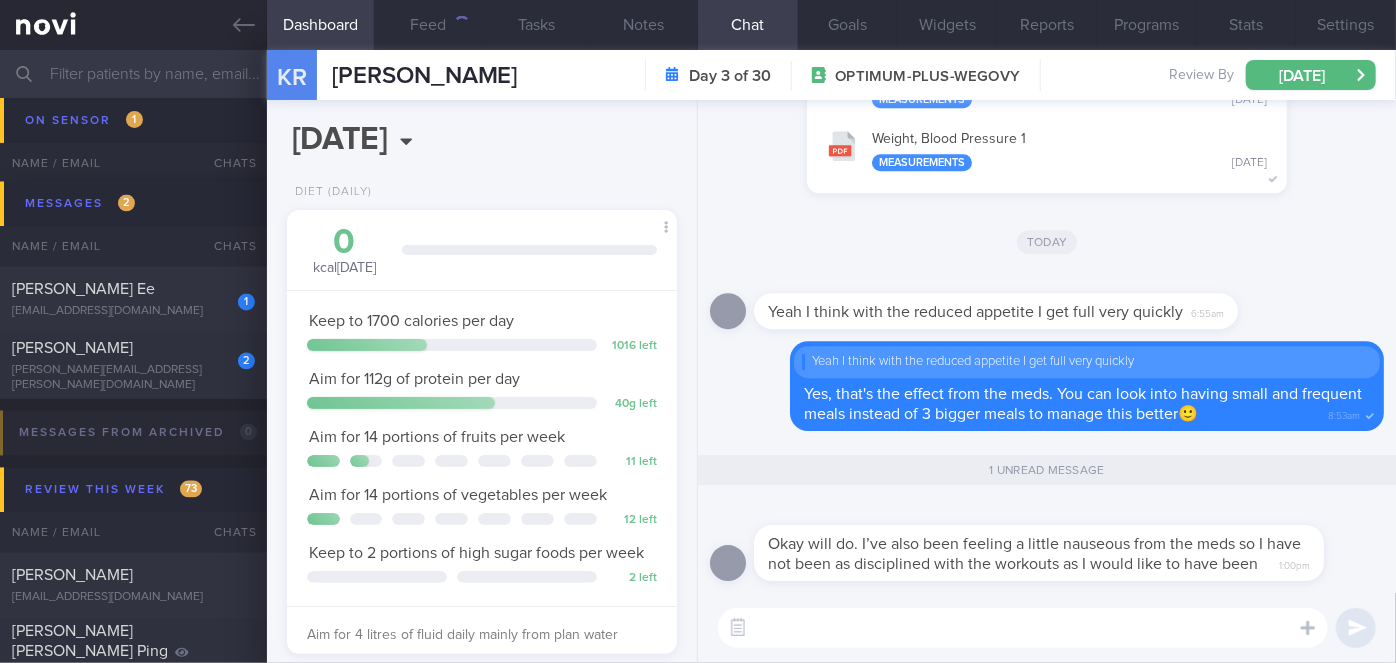 click at bounding box center [1023, 628] 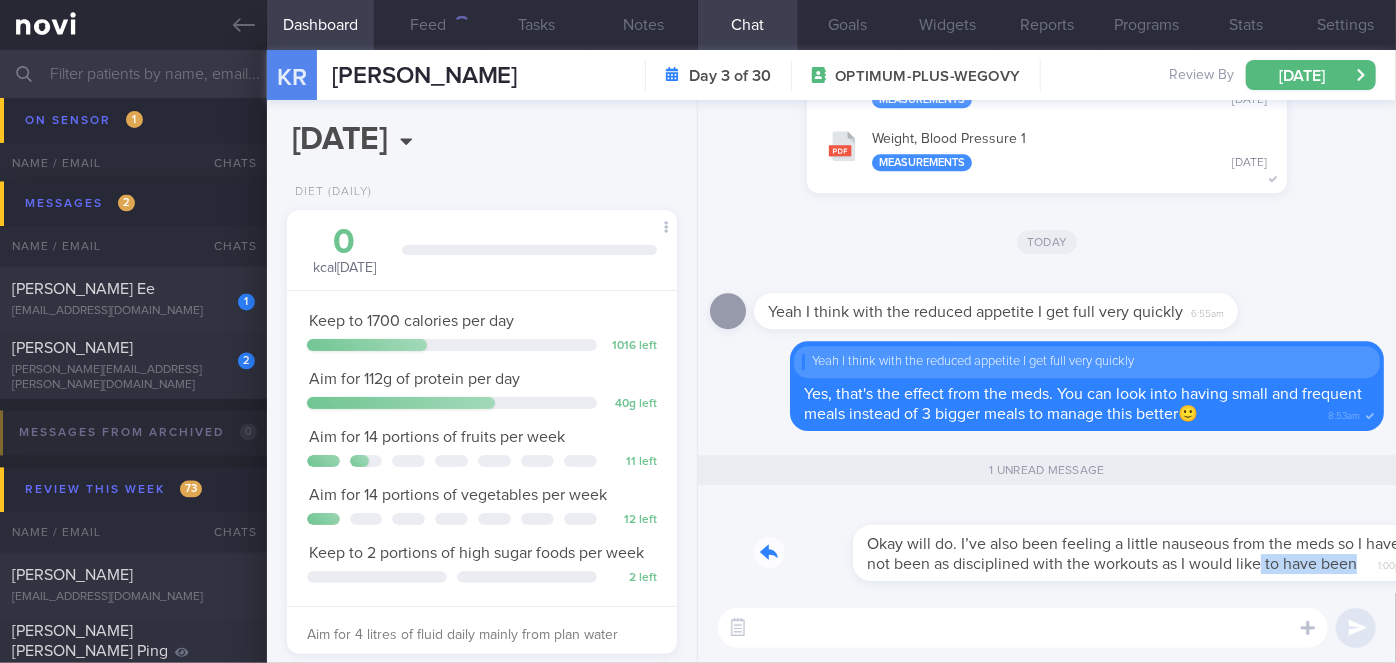 drag, startPoint x: 942, startPoint y: 569, endPoint x: 1197, endPoint y: 549, distance: 255.78311 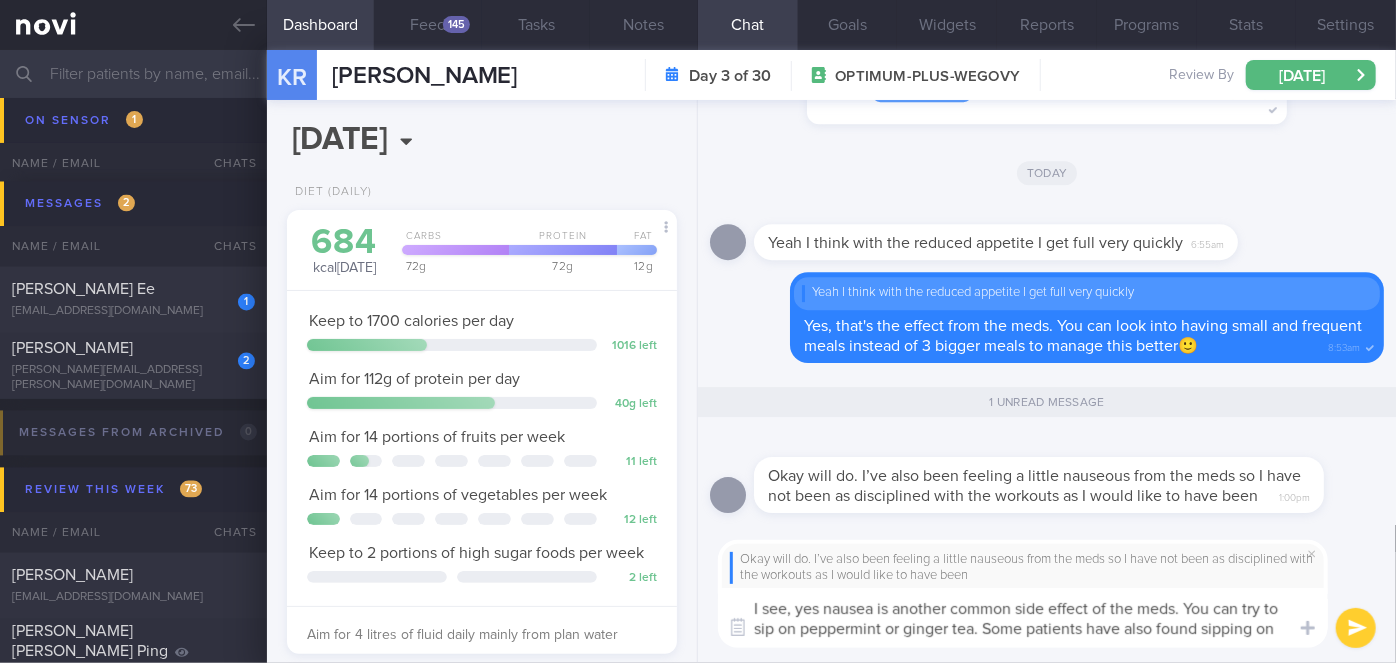 scroll, scrollTop: 0, scrollLeft: 0, axis: both 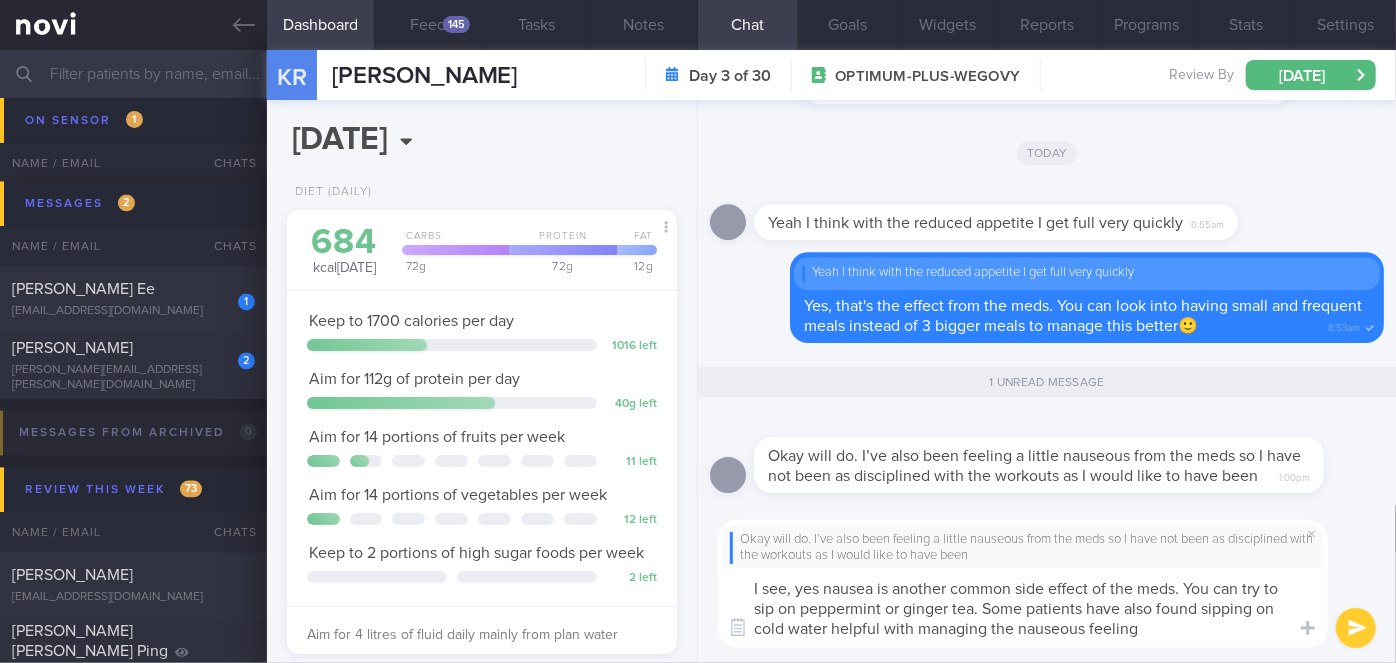 type on "I see, yes nausea is another common side effect of the meds. You can try to sip on peppermint or ginger tea. Some patients have also found sipping on cold water helpful with managing the nauseous feeling." 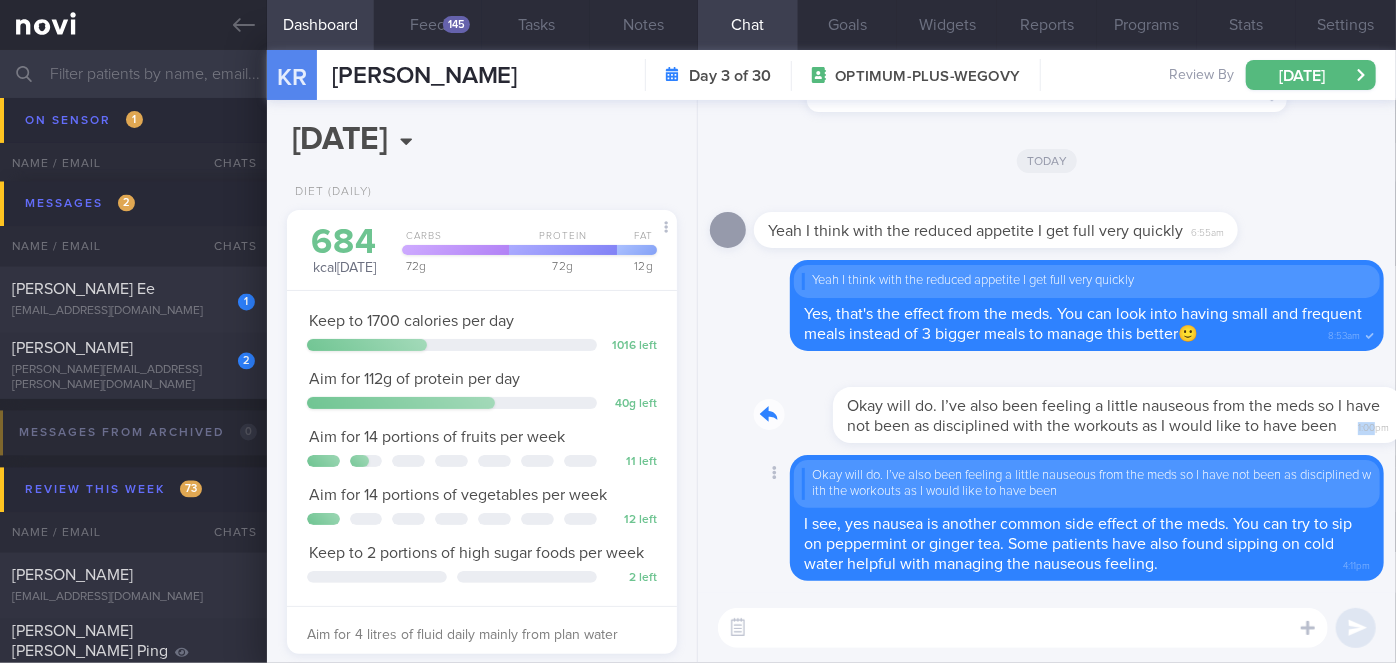 drag, startPoint x: 1120, startPoint y: 426, endPoint x: 1287, endPoint y: 418, distance: 167.19151 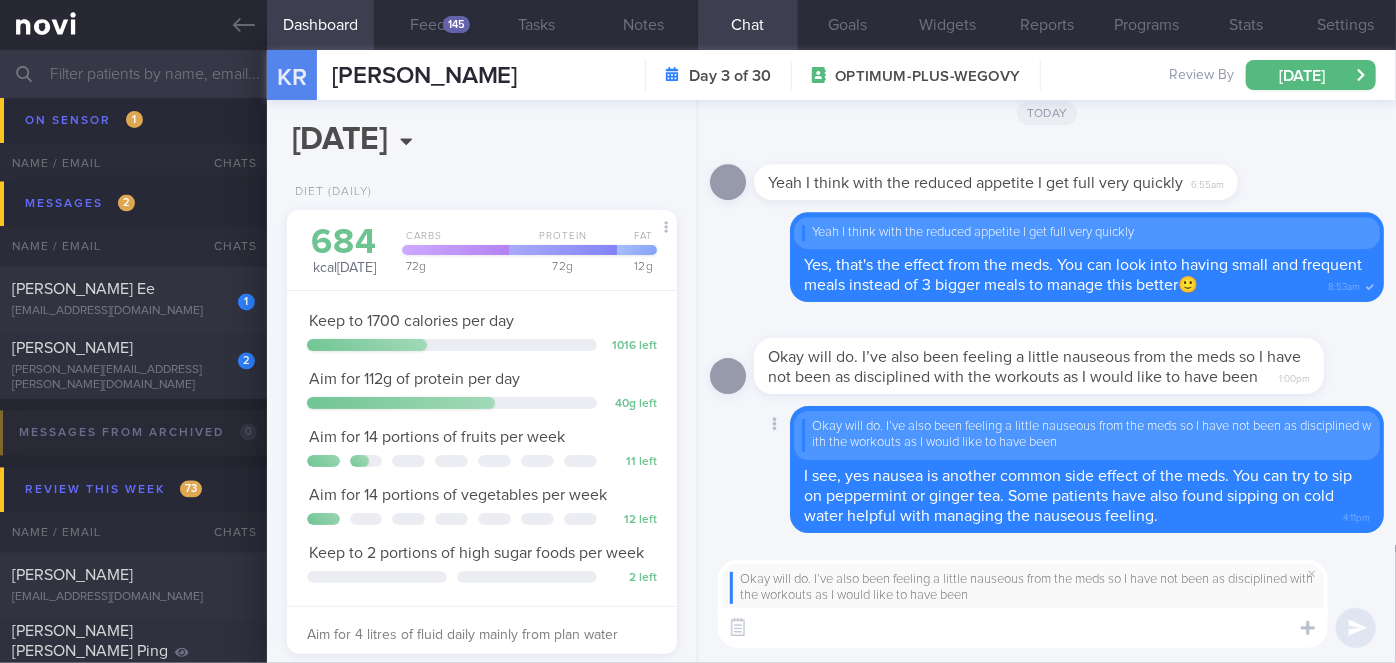 type on "u" 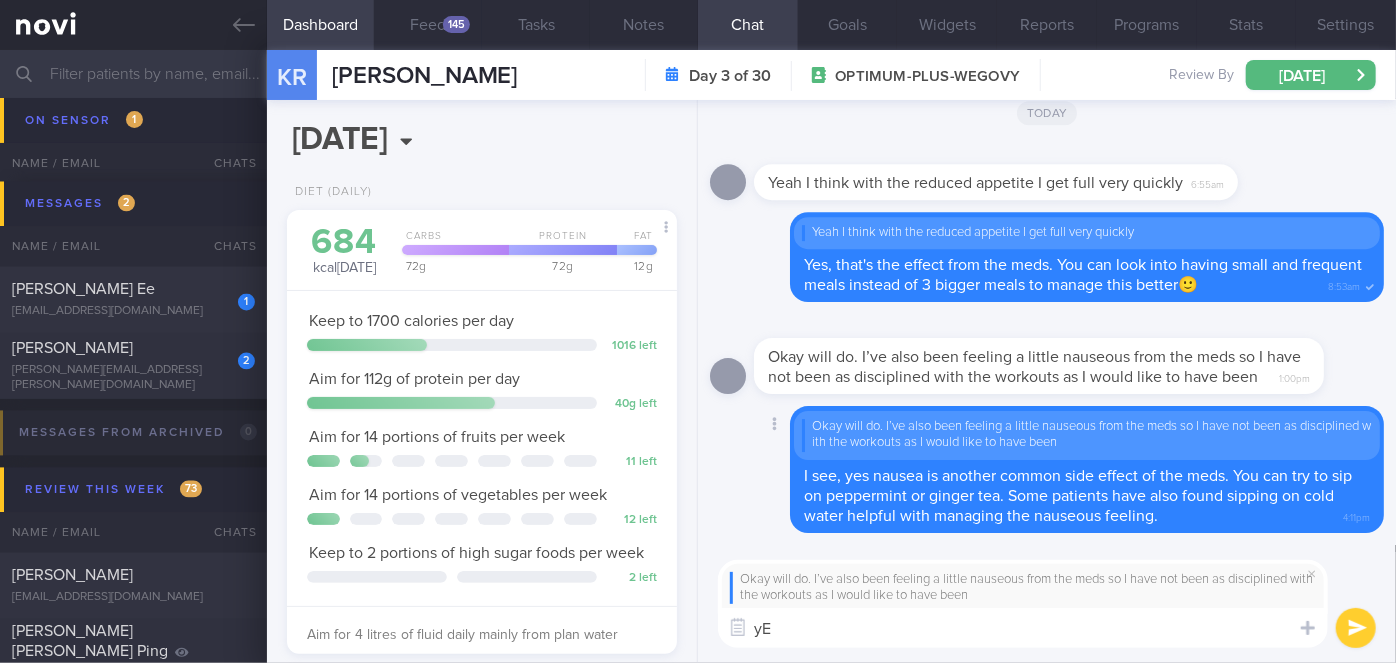 type on "y" 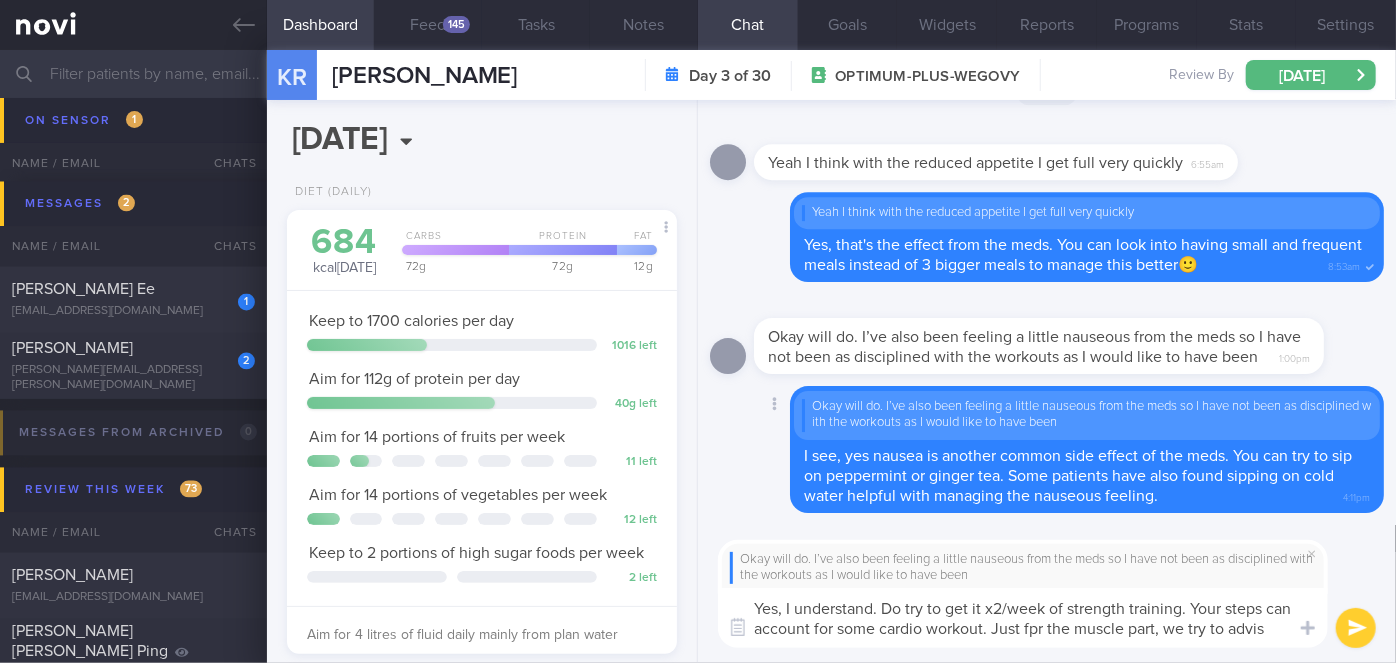 scroll, scrollTop: 0, scrollLeft: 0, axis: both 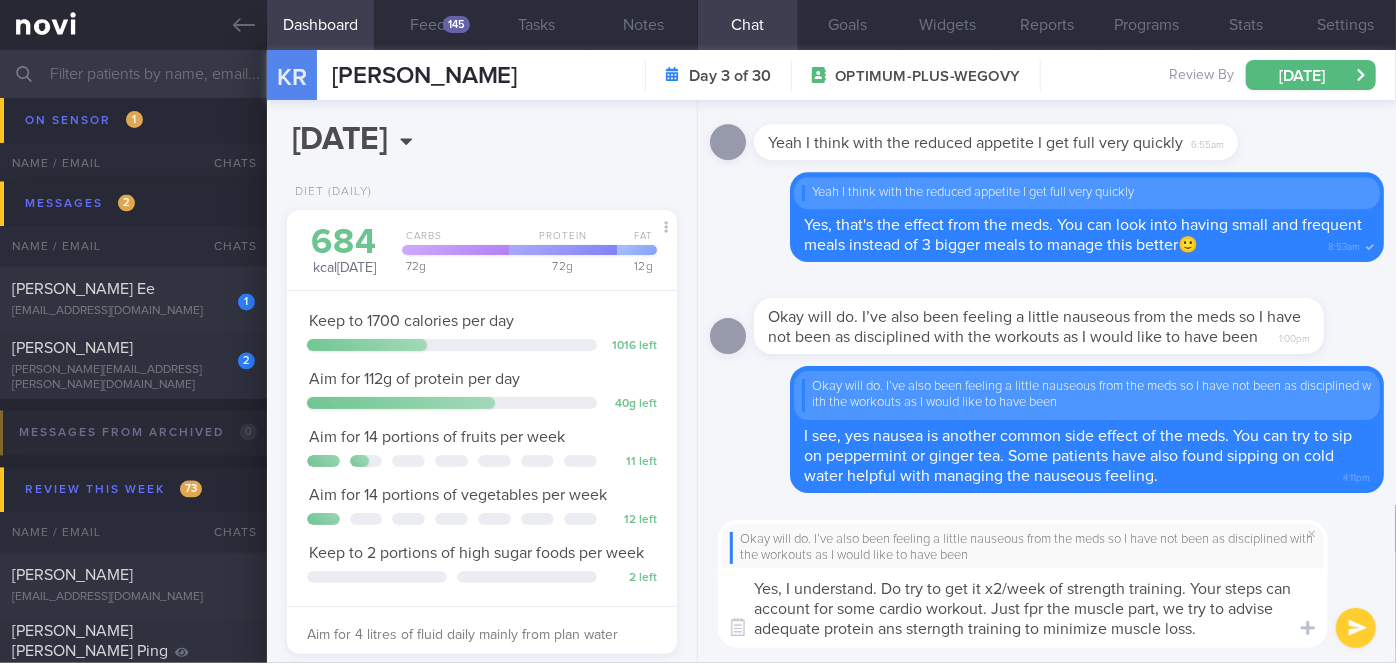 click on "Yes, I understand. Do try to get it x2/week of strength training. Your steps can account for some cardio workout. Just fpr the muscle part, we try to advise adequate protein ans sterngth training to minimize muscle loss." at bounding box center (1023, 608) 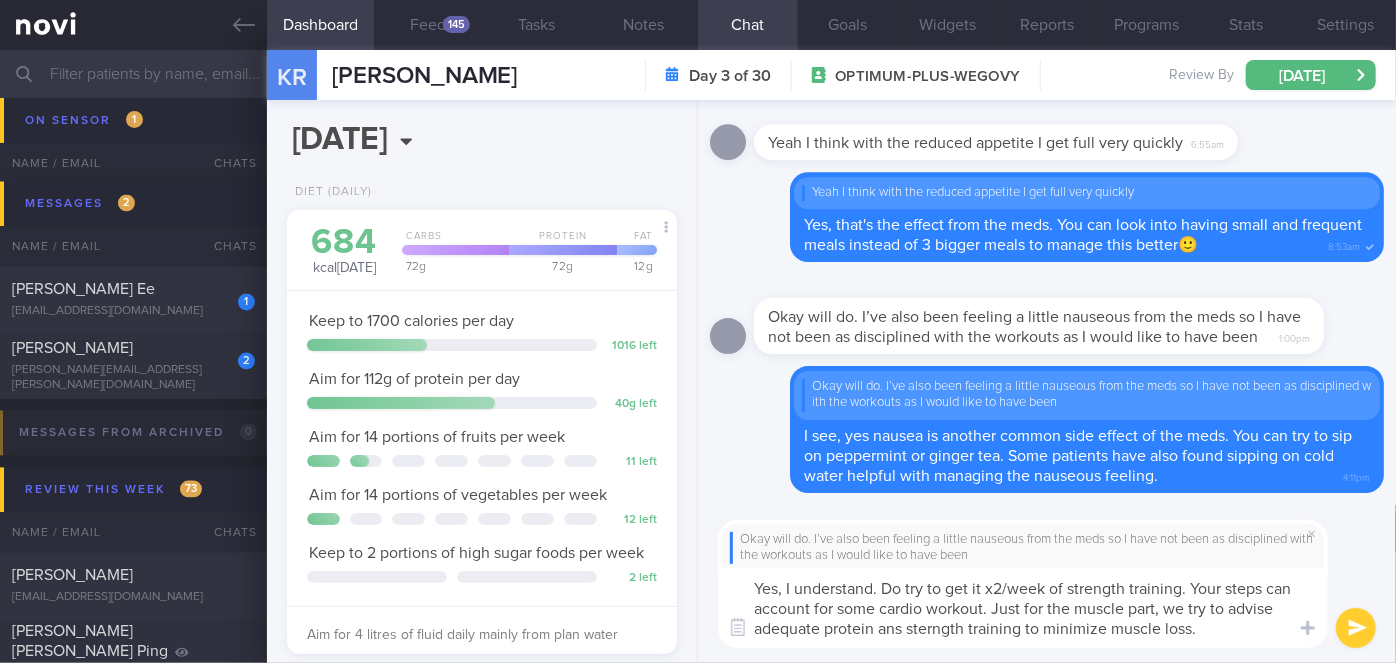 click on "Yes, I understand. Do try to get it x2/week of strength training. Your steps can account for some cardio workout. Just for the muscle part, we try to advise adequate protein ans sterngth training to minimize muscle loss." at bounding box center (1023, 608) 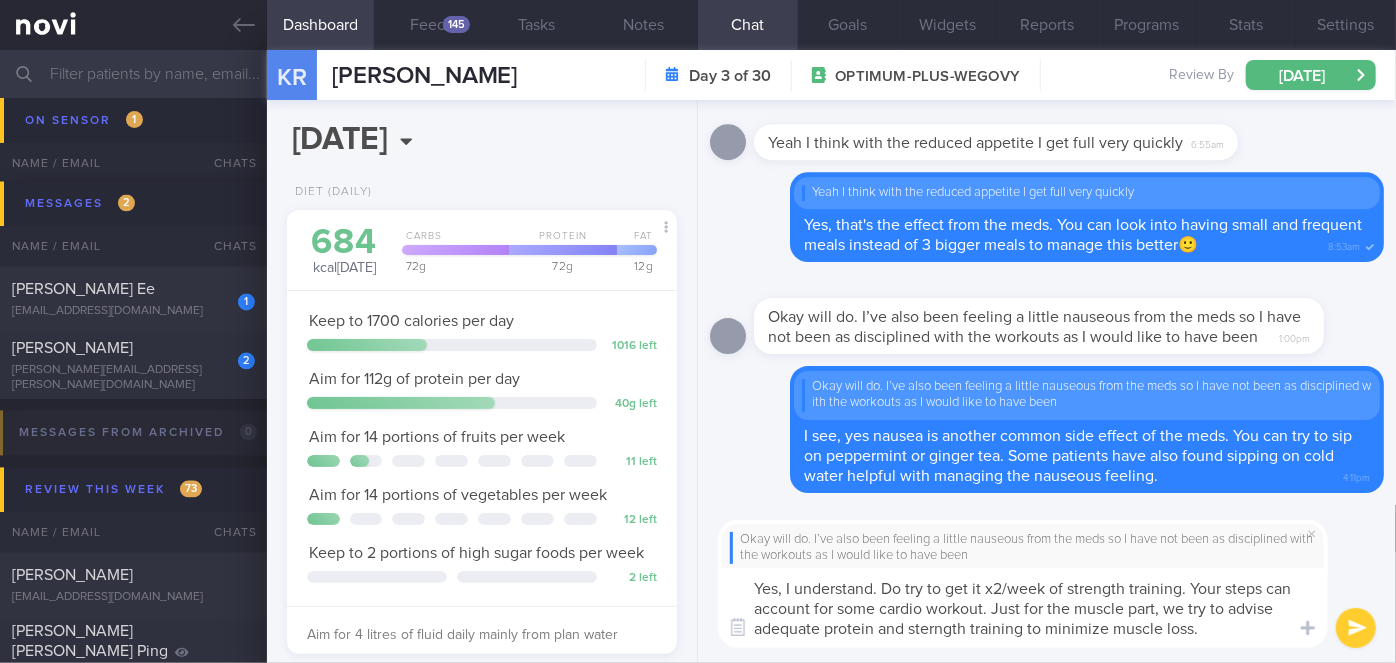 click on "Yes, I understand. Do try to get it x2/week of strength training. Your steps can account for some cardio workout. Just for the muscle part, we try to advise adequate protein and sterngth training to minimize muscle loss." at bounding box center [1023, 608] 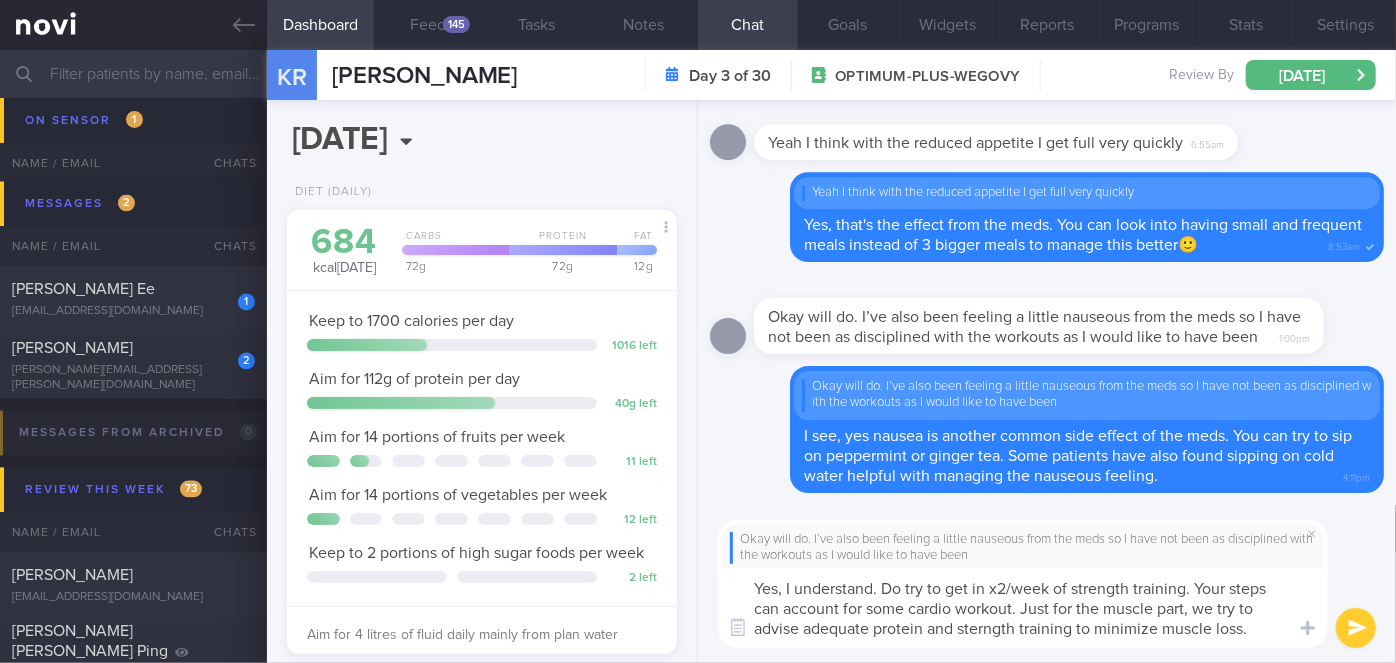 click on "Yes, I understand. Do try to get in x2/week of strength training. Your steps can account for some cardio workout. Just for the muscle part, we try to advise adequate protein and sterngth training to minimize muscle loss." at bounding box center [1023, 608] 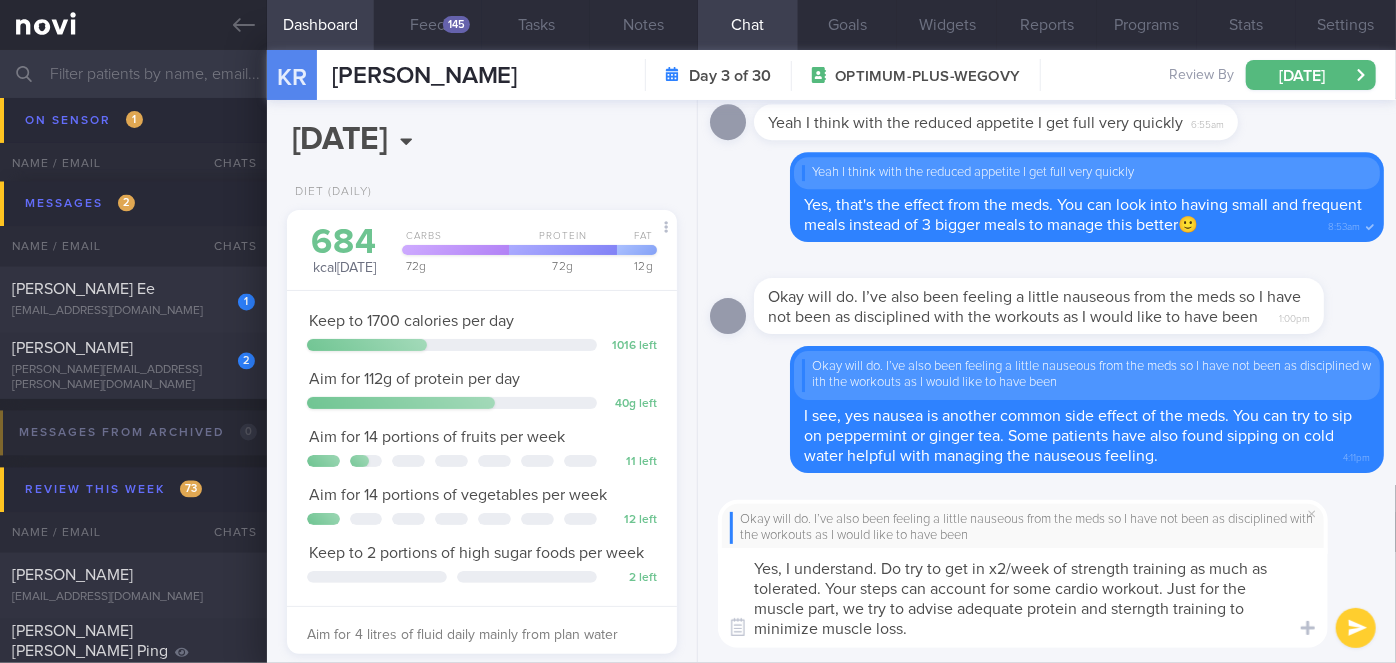 click on "Yes, I understand. Do try to get in x2/week of strength training as much as tolerated. Your steps can account for some cardio workout. Just for the muscle part, we try to advise adequate protein and sterngth training to minimize muscle loss." at bounding box center (1023, 598) 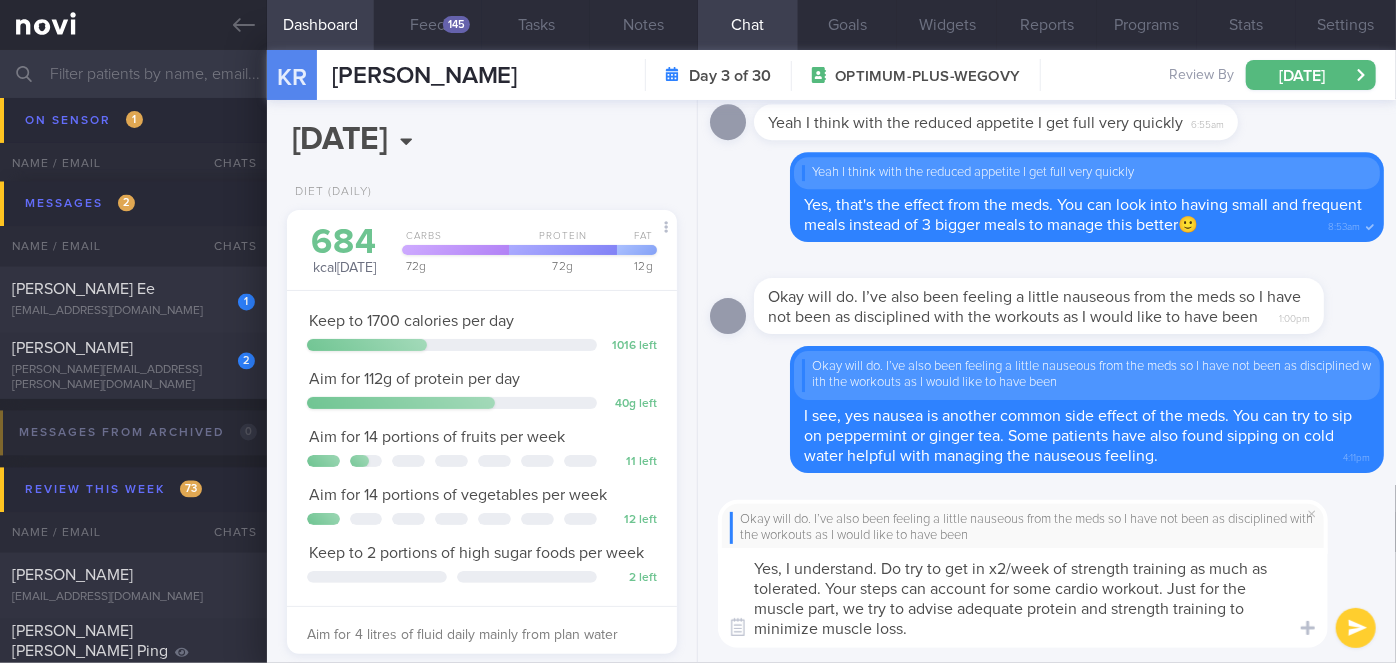type on "Yes, I understand. Do try to get in x2/week of strength training as much as tolerated. Your steps can account for some cardio workout. Just for the muscle part, we try to advise adequate protein and strength training to minimize muscle loss." 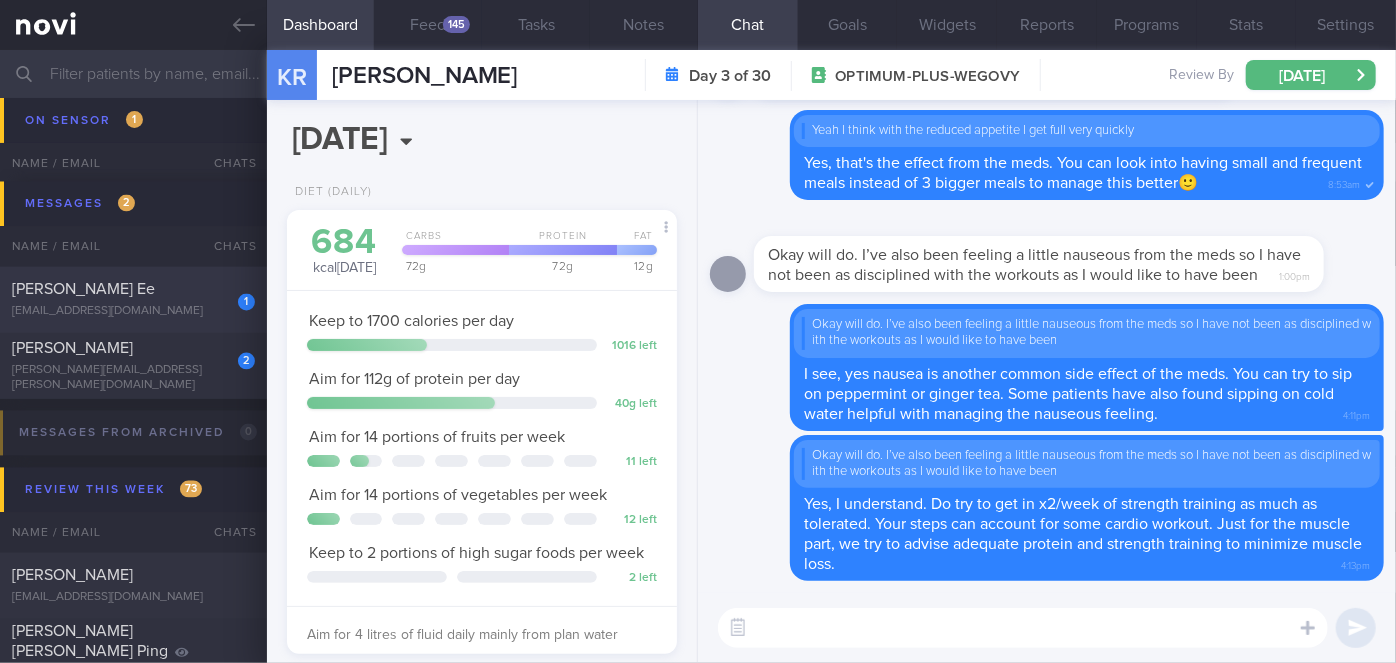 click on "1" at bounding box center (246, 302) 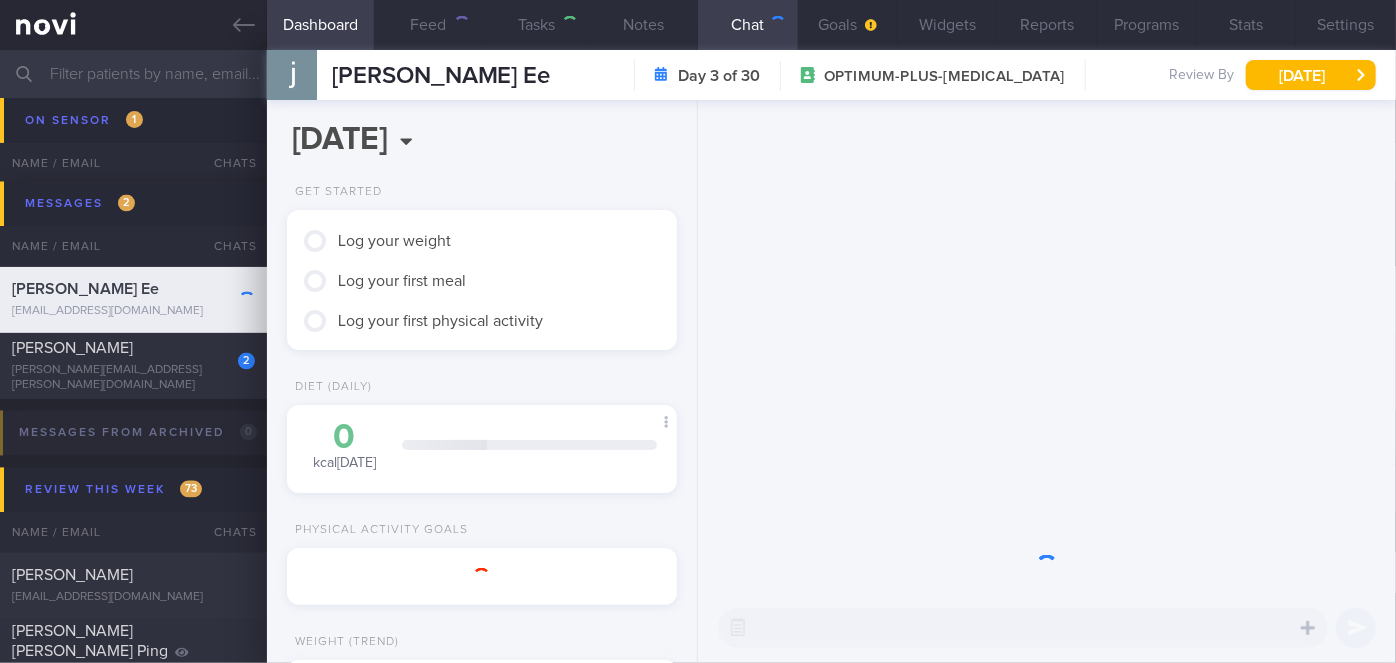 scroll, scrollTop: 999829, scrollLeft: 999658, axis: both 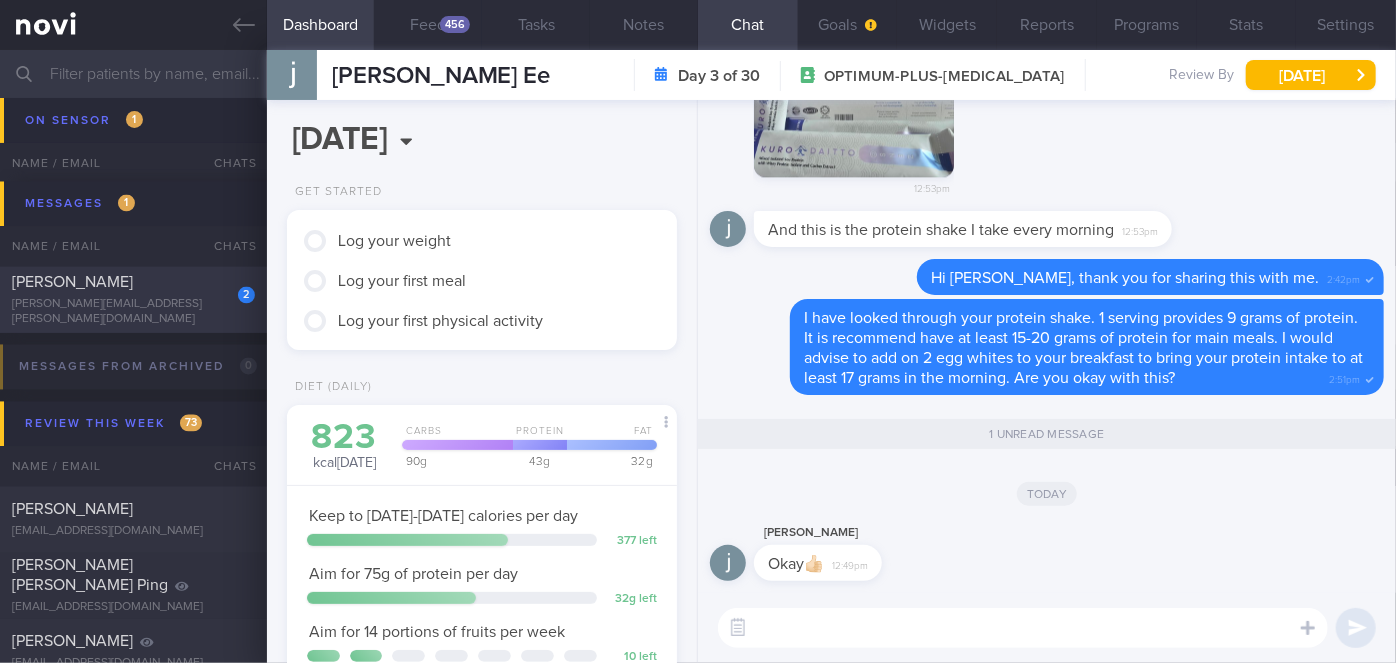 click at bounding box center [1023, 628] 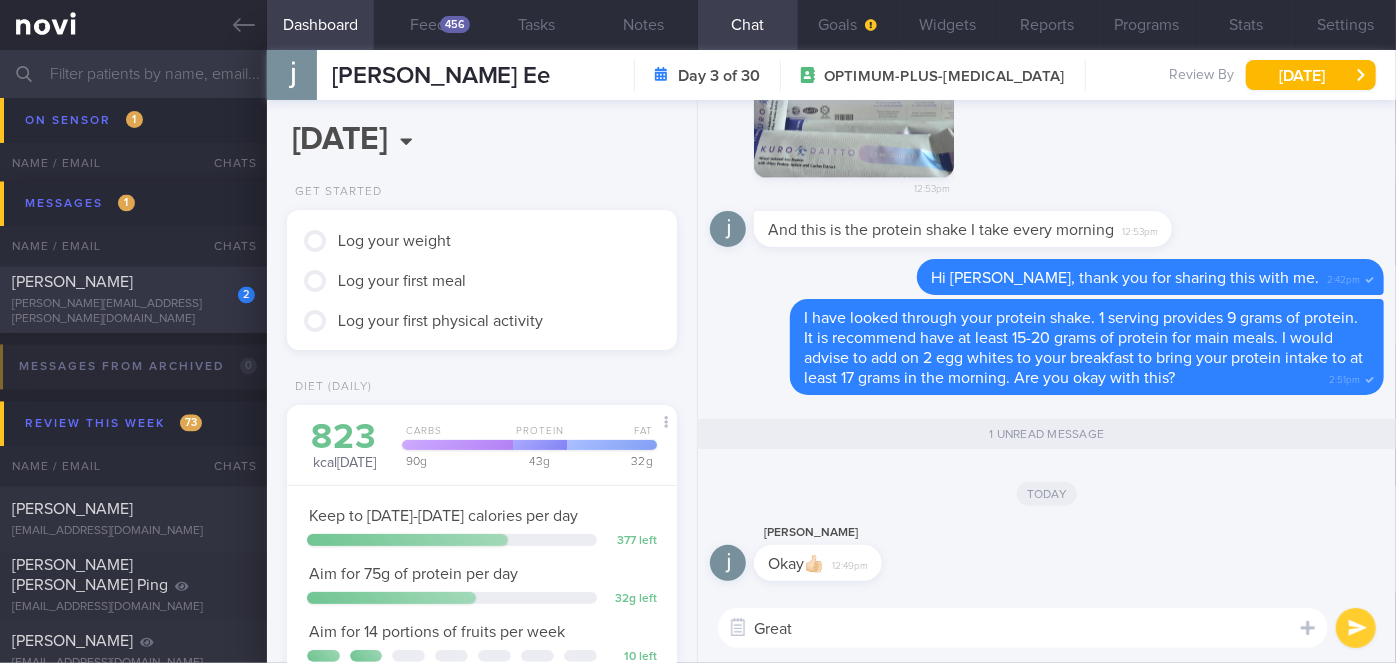 type on "Great!" 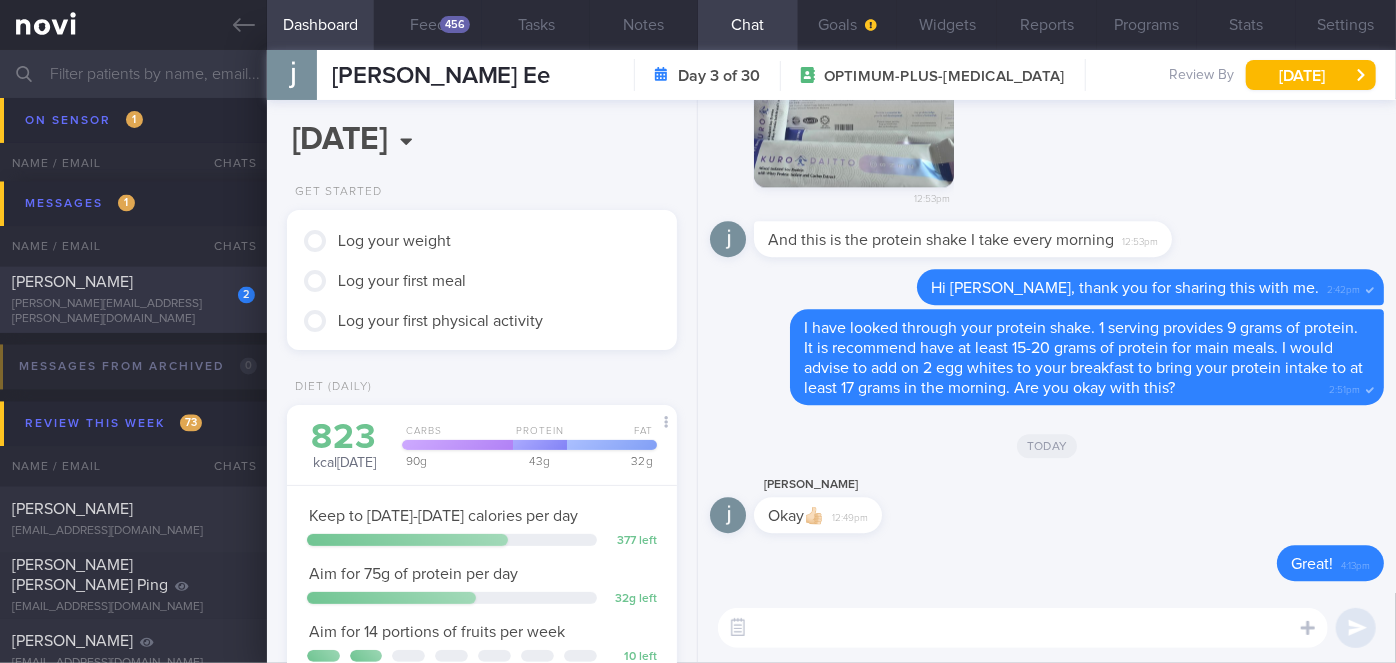 click on "2
[PERSON_NAME]
[PERSON_NAME][EMAIL_ADDRESS][PERSON_NAME][DOMAIN_NAME]" at bounding box center (133, 300) 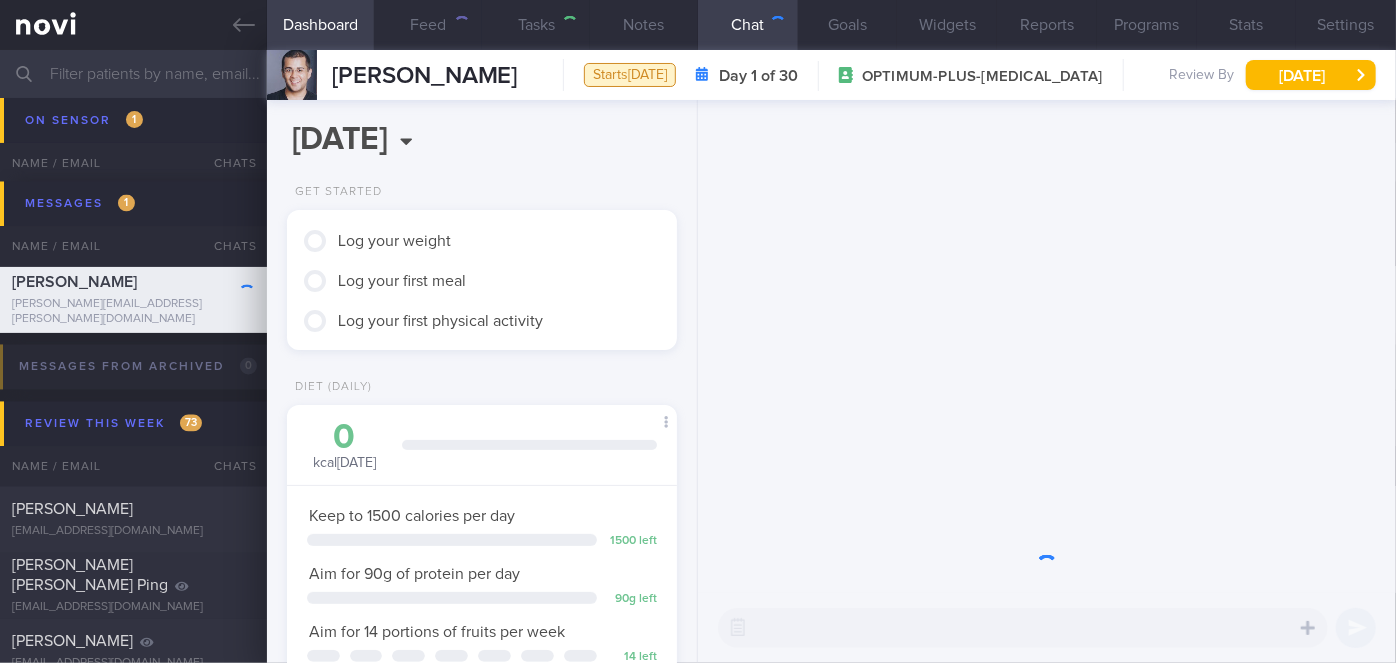 scroll, scrollTop: 999800, scrollLeft: 999658, axis: both 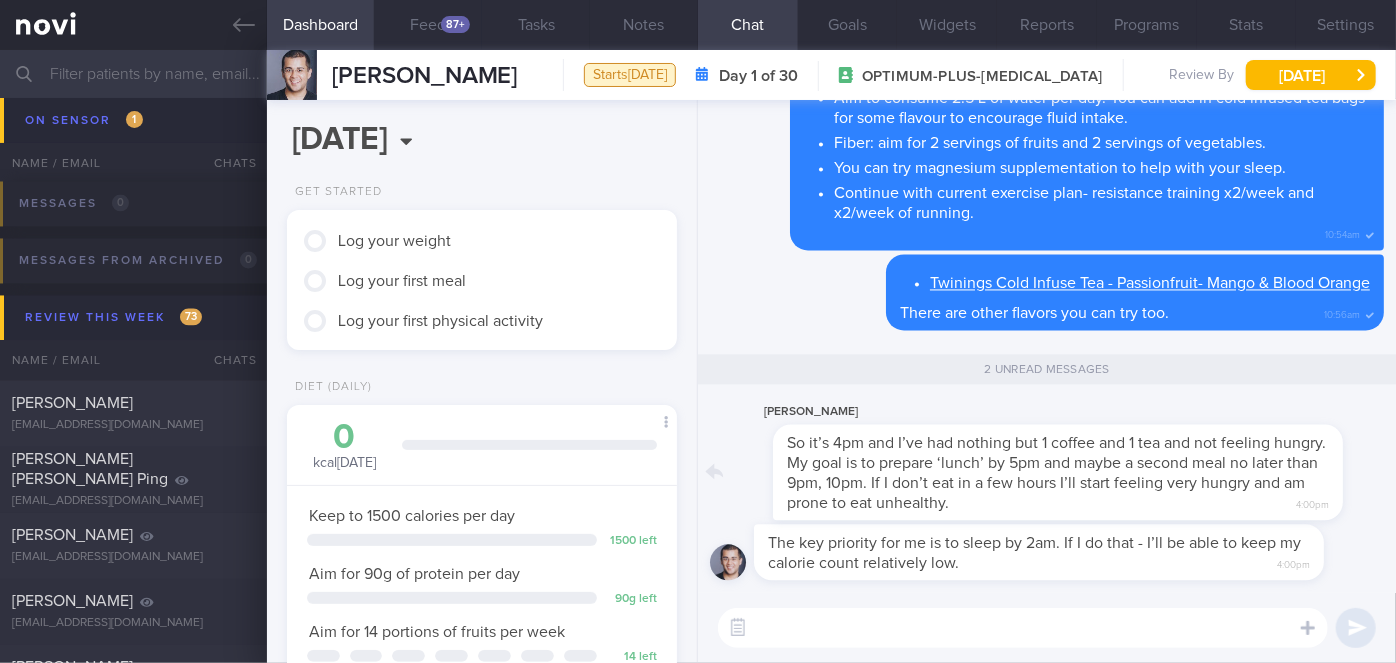 drag, startPoint x: 1093, startPoint y: 509, endPoint x: 1224, endPoint y: 495, distance: 131.74597 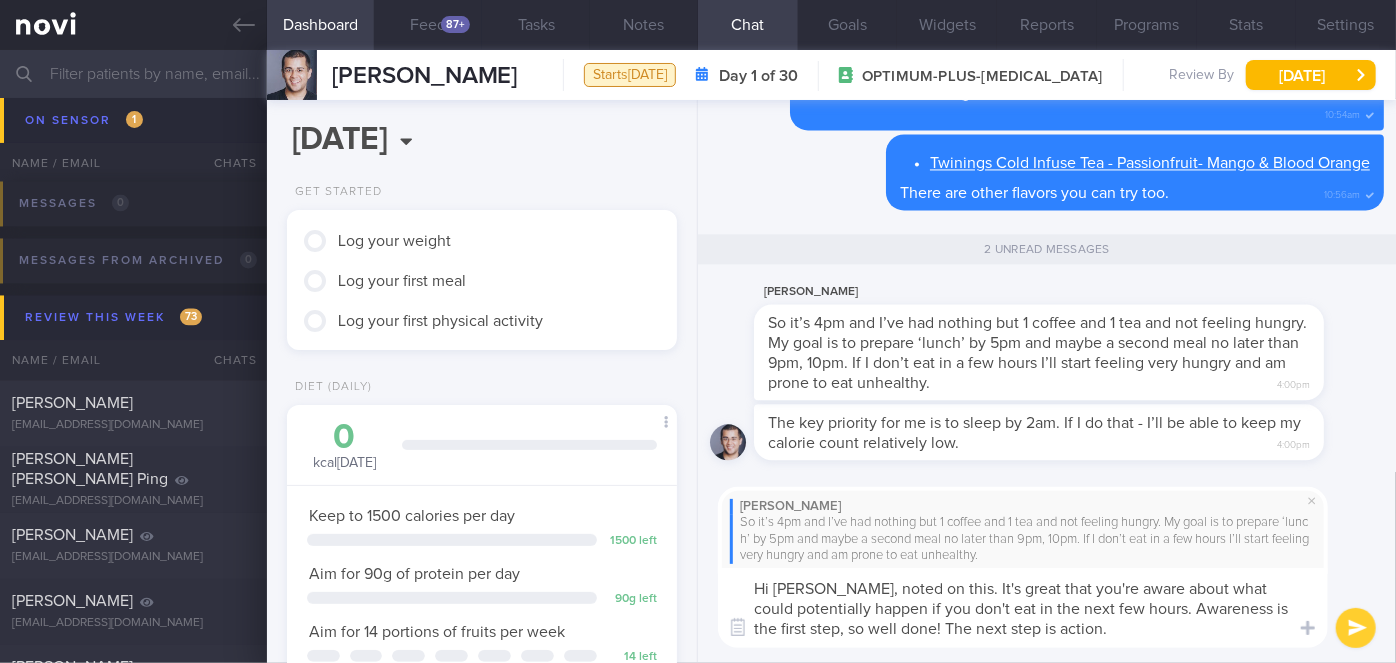 scroll, scrollTop: 0, scrollLeft: 0, axis: both 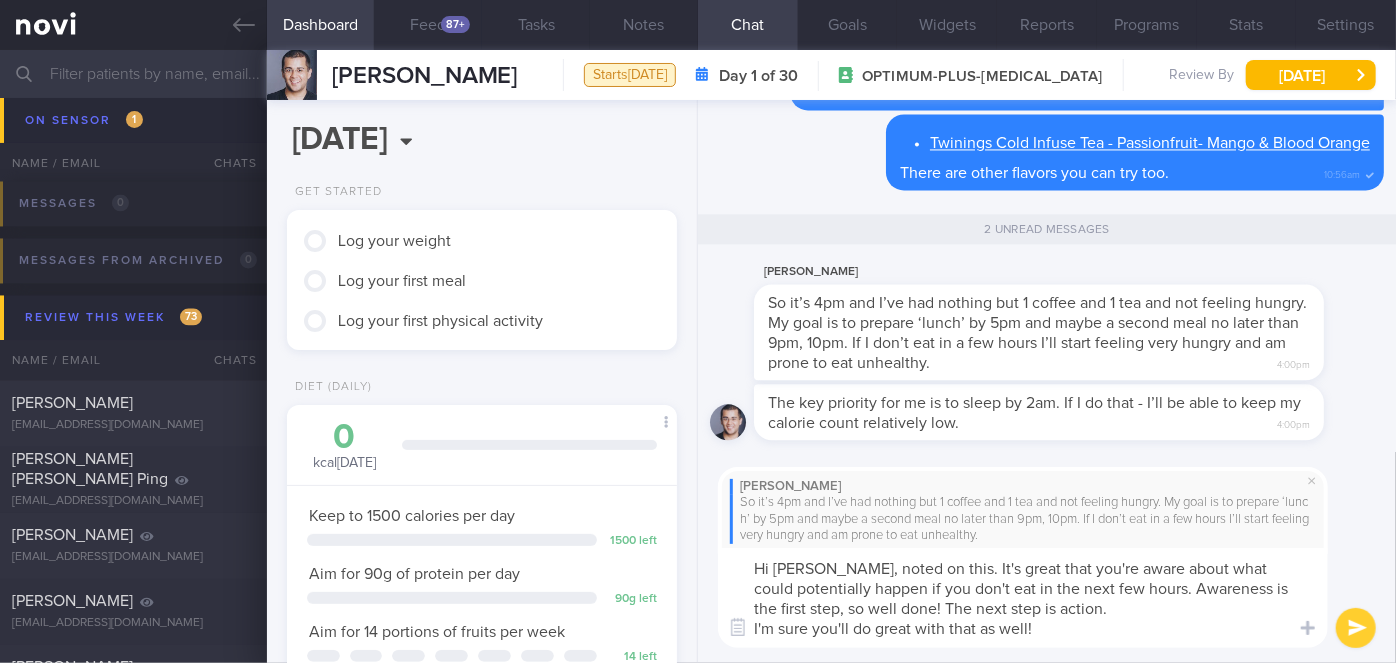 type on "Hi [PERSON_NAME], noted on this. It's great that you're aware about what could potentially happen if you don't eat in the next few hours. Awareness is the first step, so well done! The next step is action.
I'm sure you'll do great with that as well!" 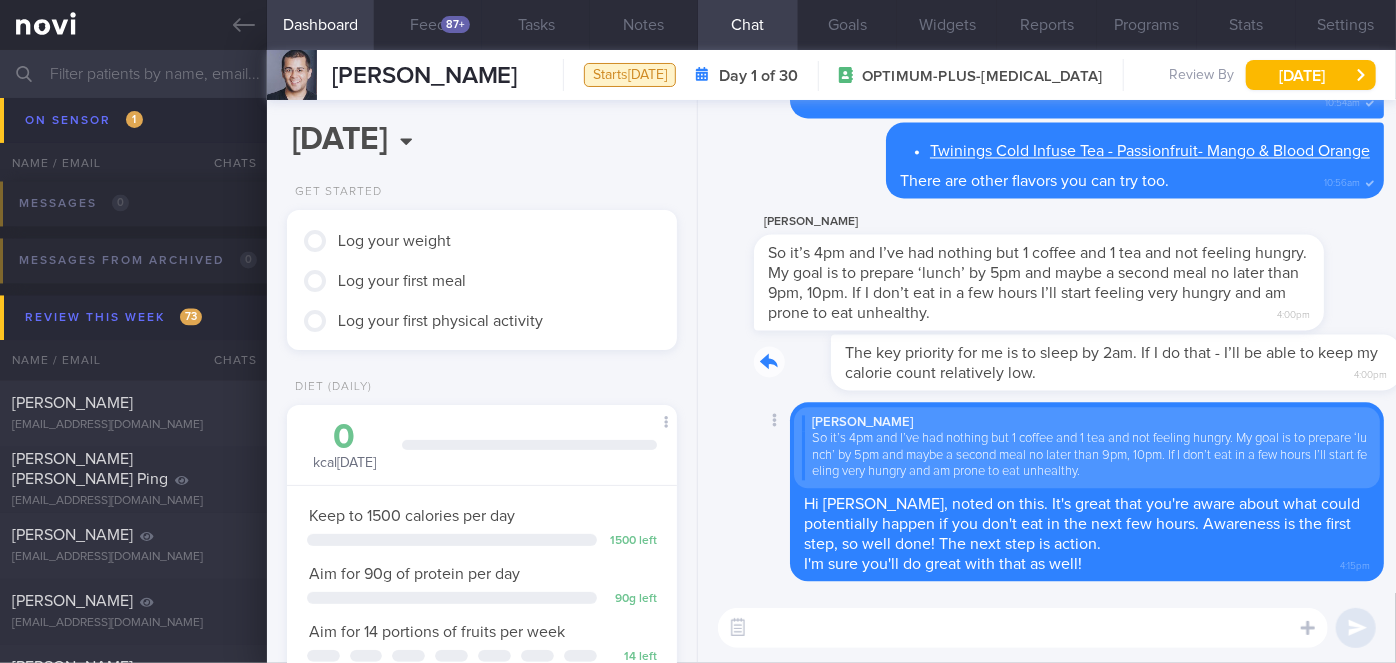 drag, startPoint x: 1077, startPoint y: 373, endPoint x: 1230, endPoint y: 381, distance: 153.20901 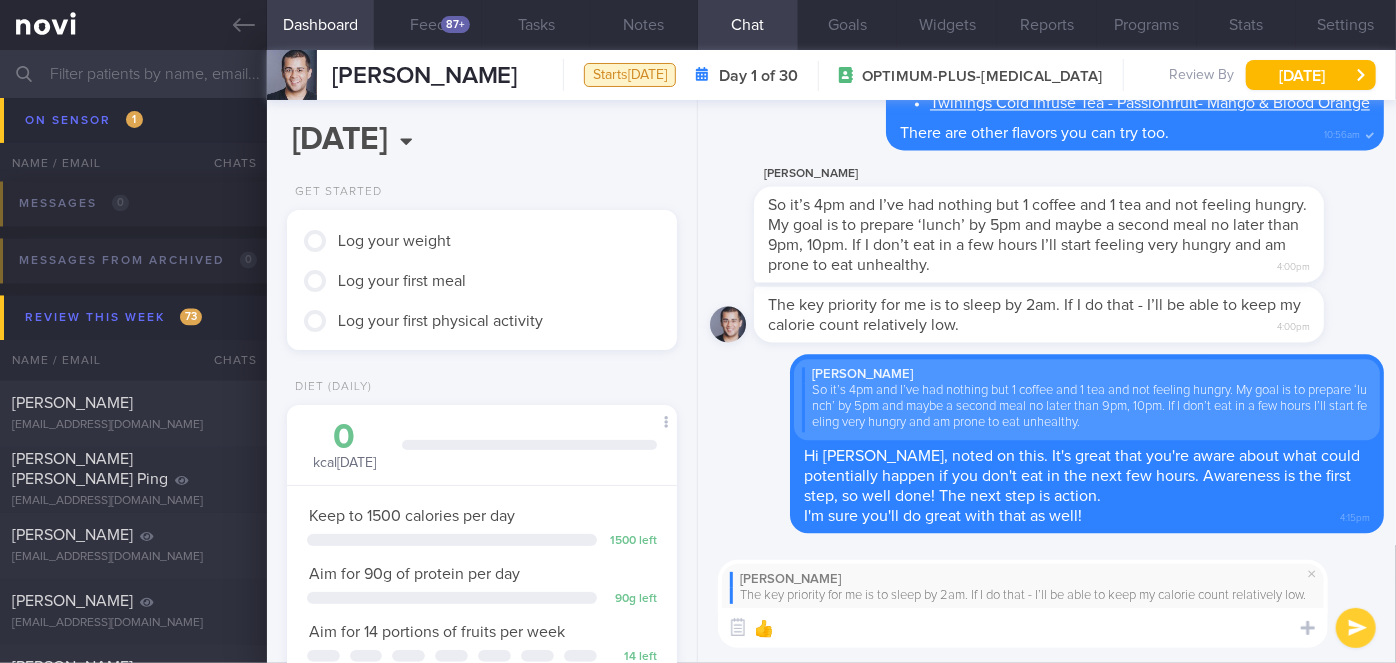 type on "👍" 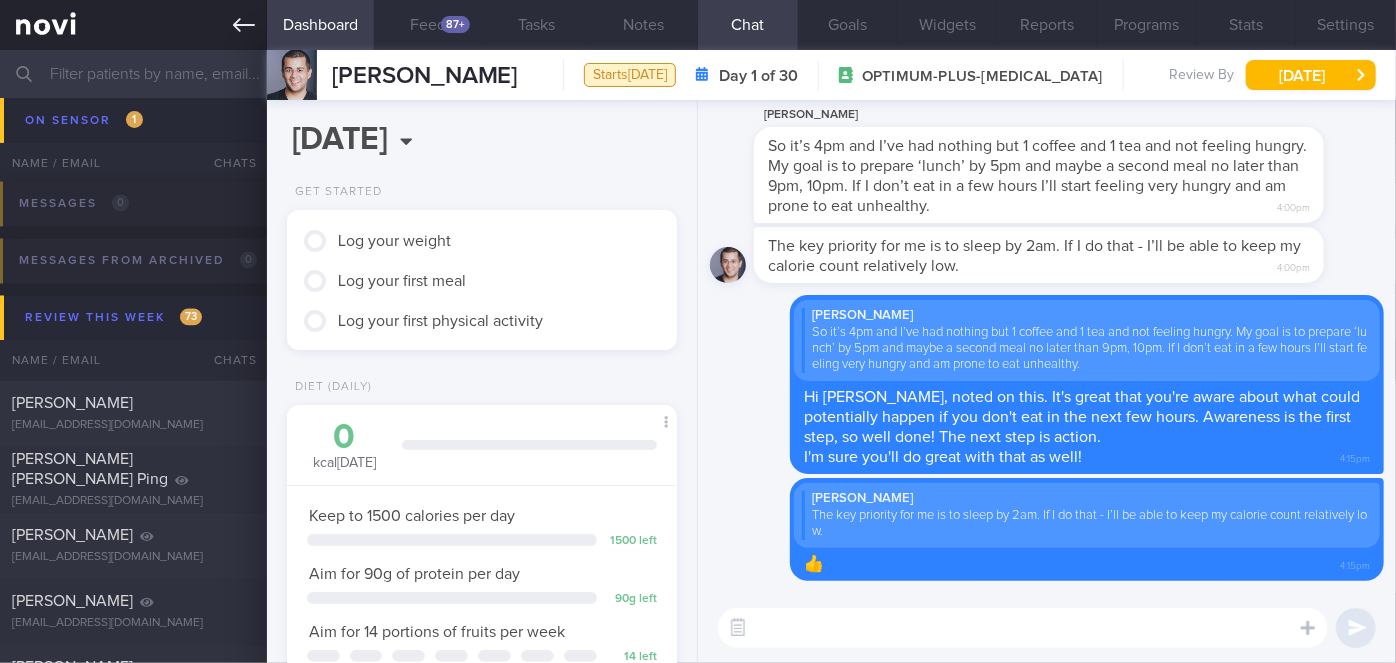 click 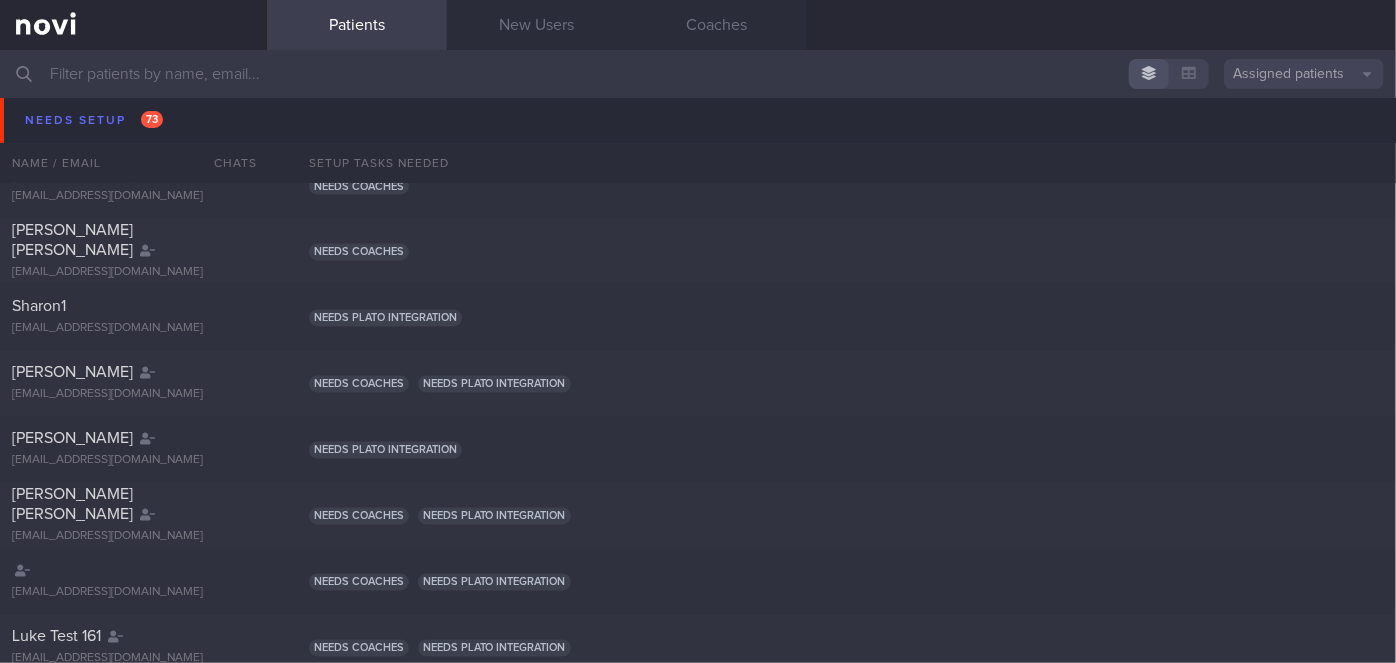 scroll, scrollTop: 1778, scrollLeft: 0, axis: vertical 